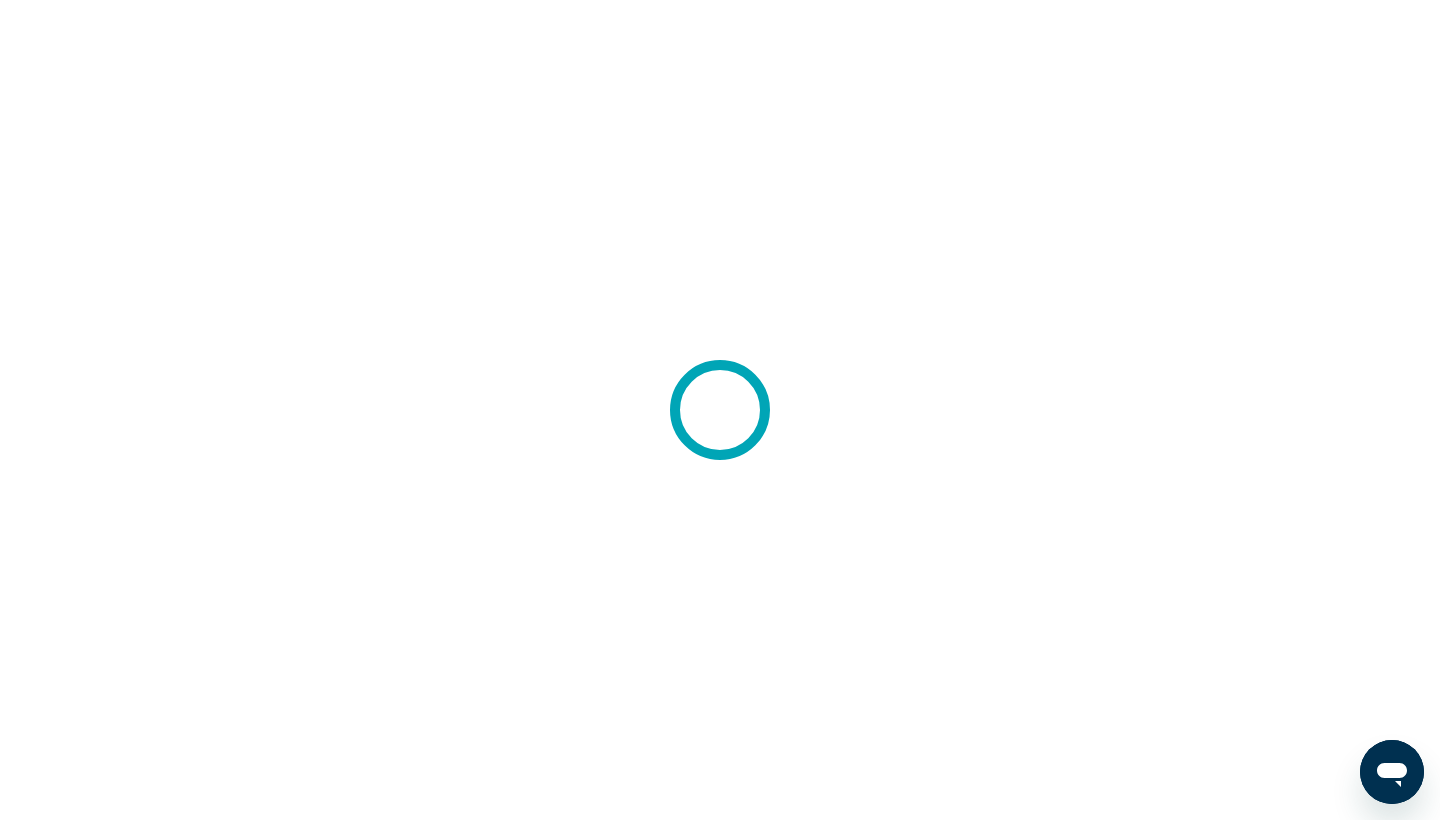 scroll, scrollTop: 0, scrollLeft: 0, axis: both 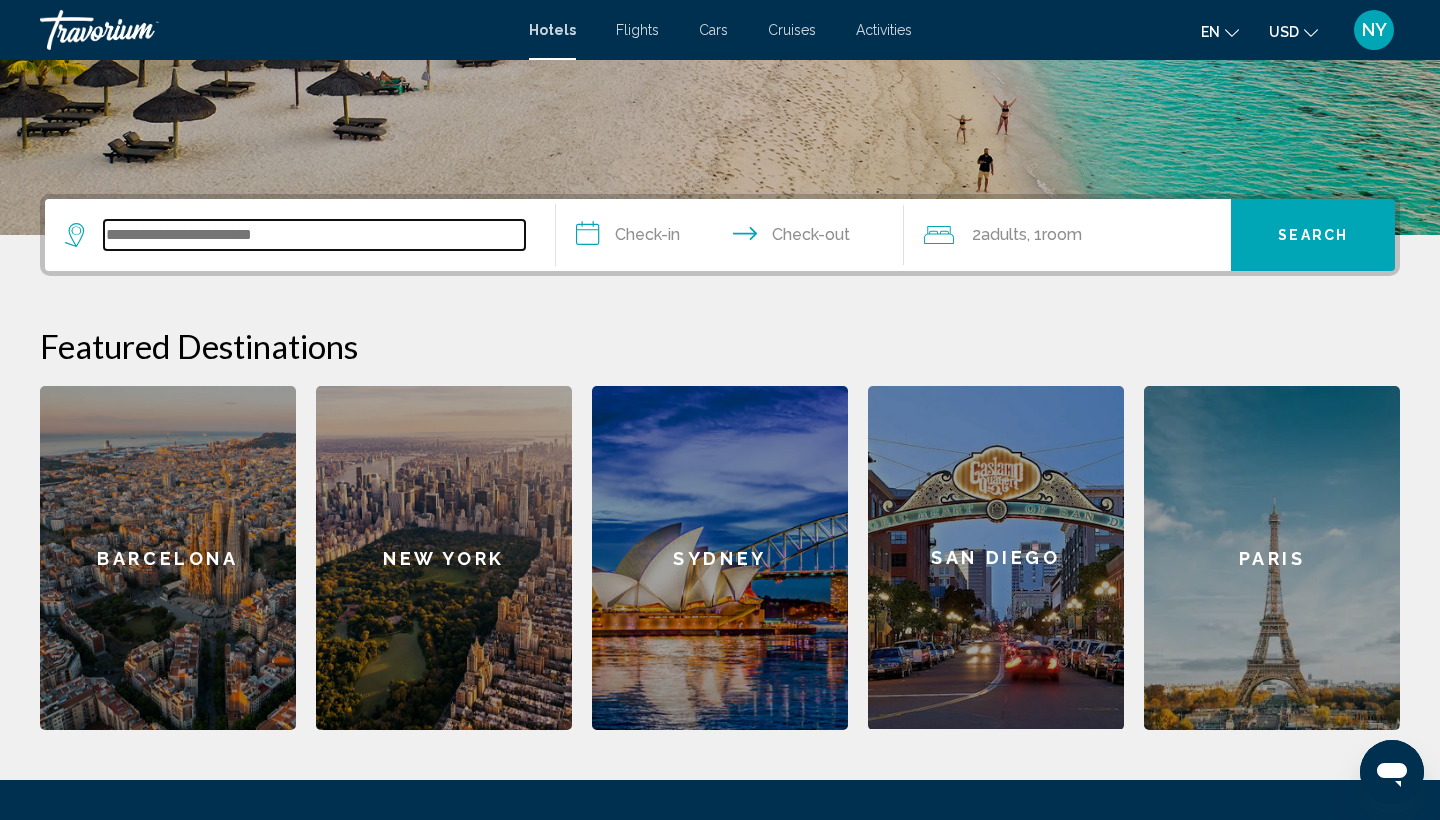 click at bounding box center [314, 235] 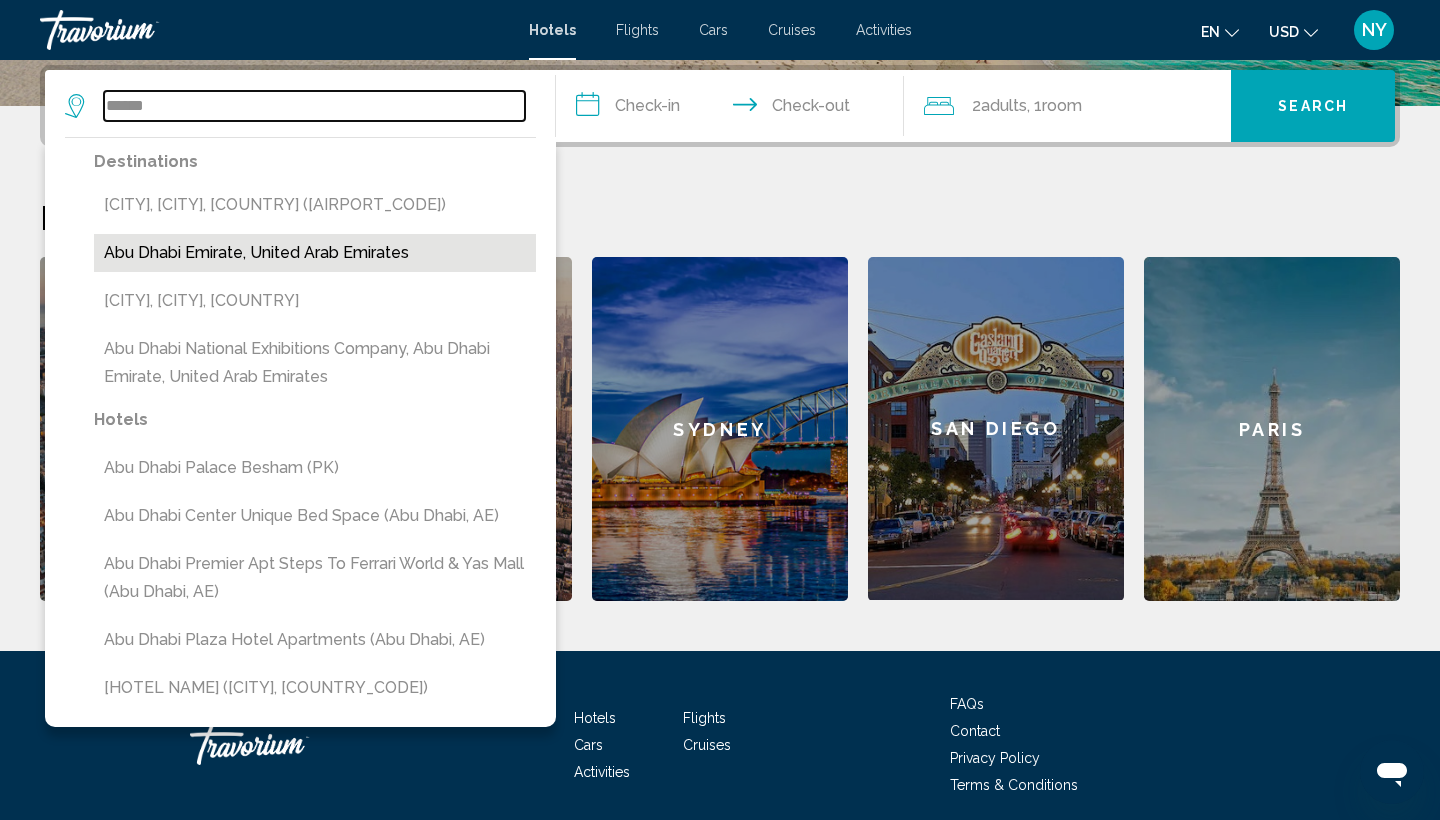 type on "******" 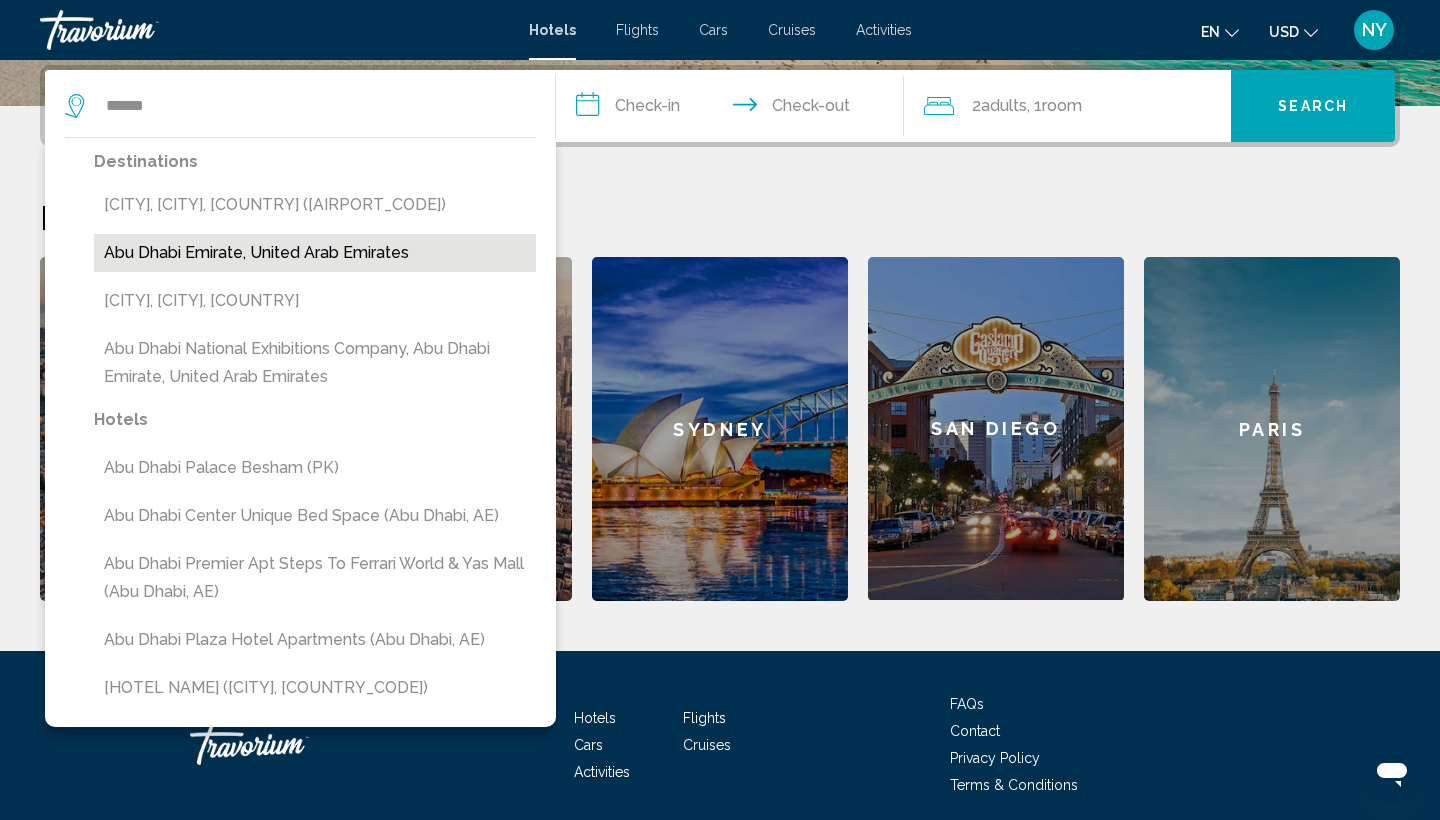 click on "Abu Dhabi Emirate, United Arab Emirates" at bounding box center [315, 253] 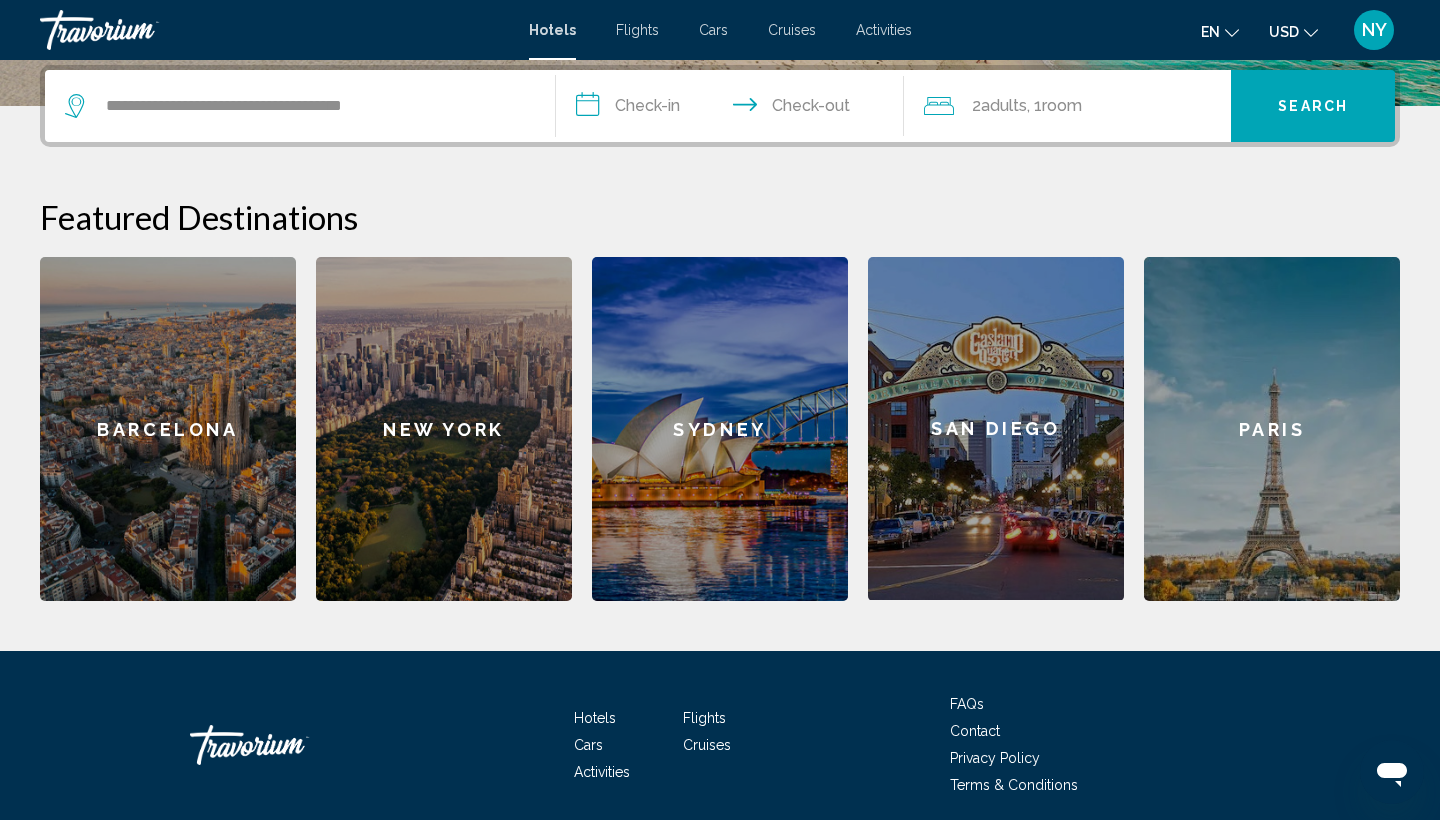 click on "**********" at bounding box center [734, 109] 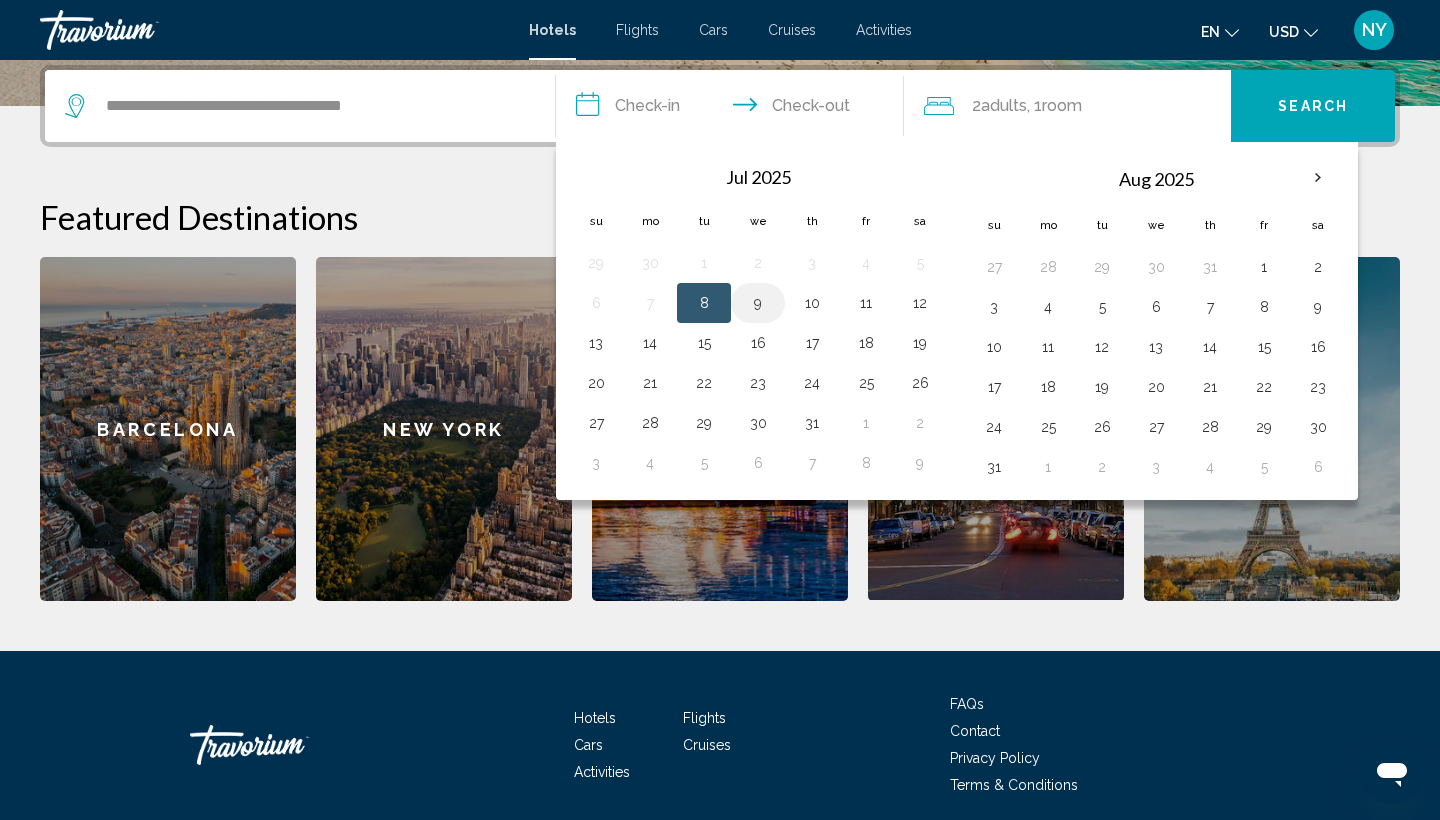 click on "9" at bounding box center [758, 303] 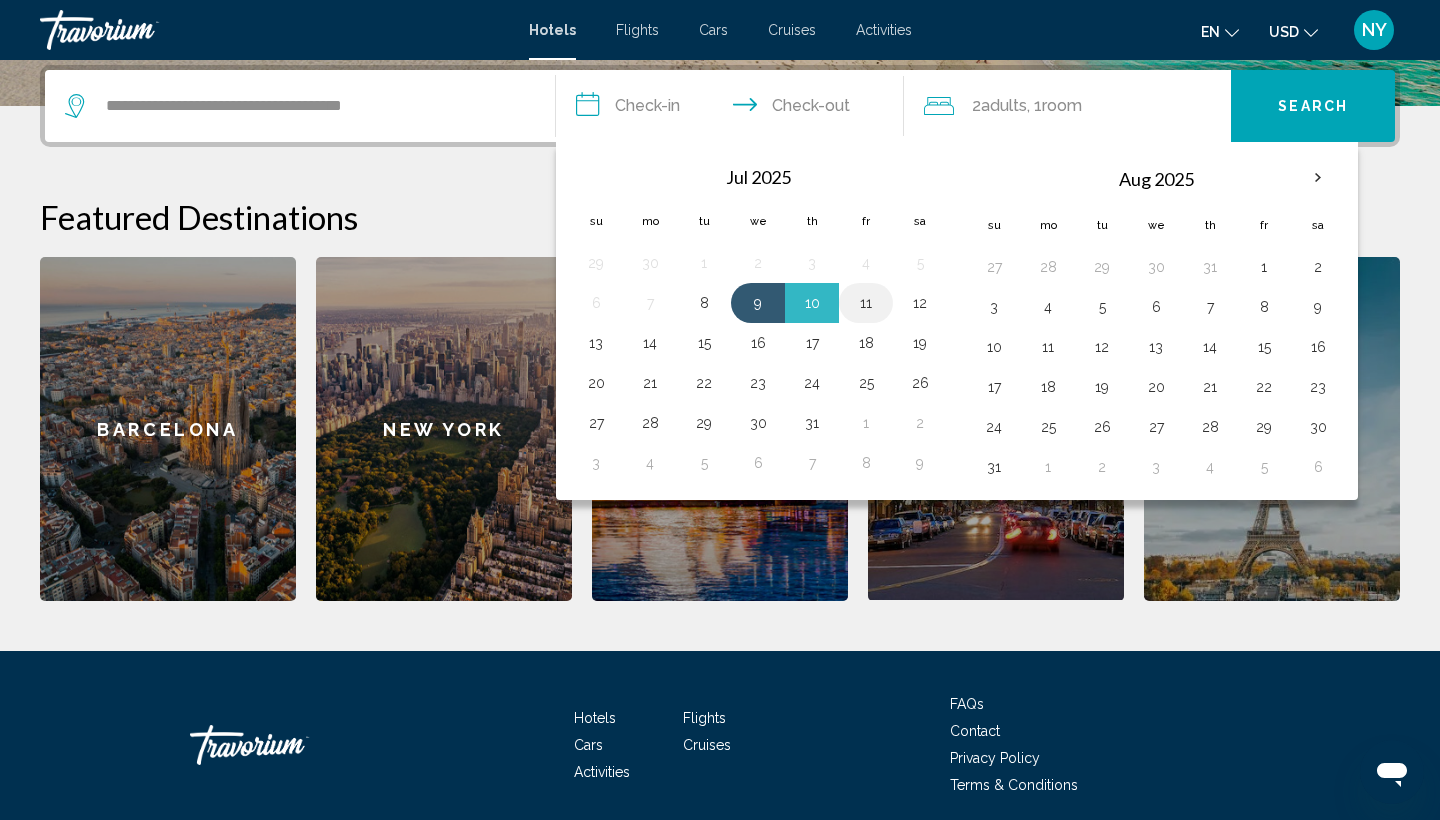 click on "11" at bounding box center (866, 303) 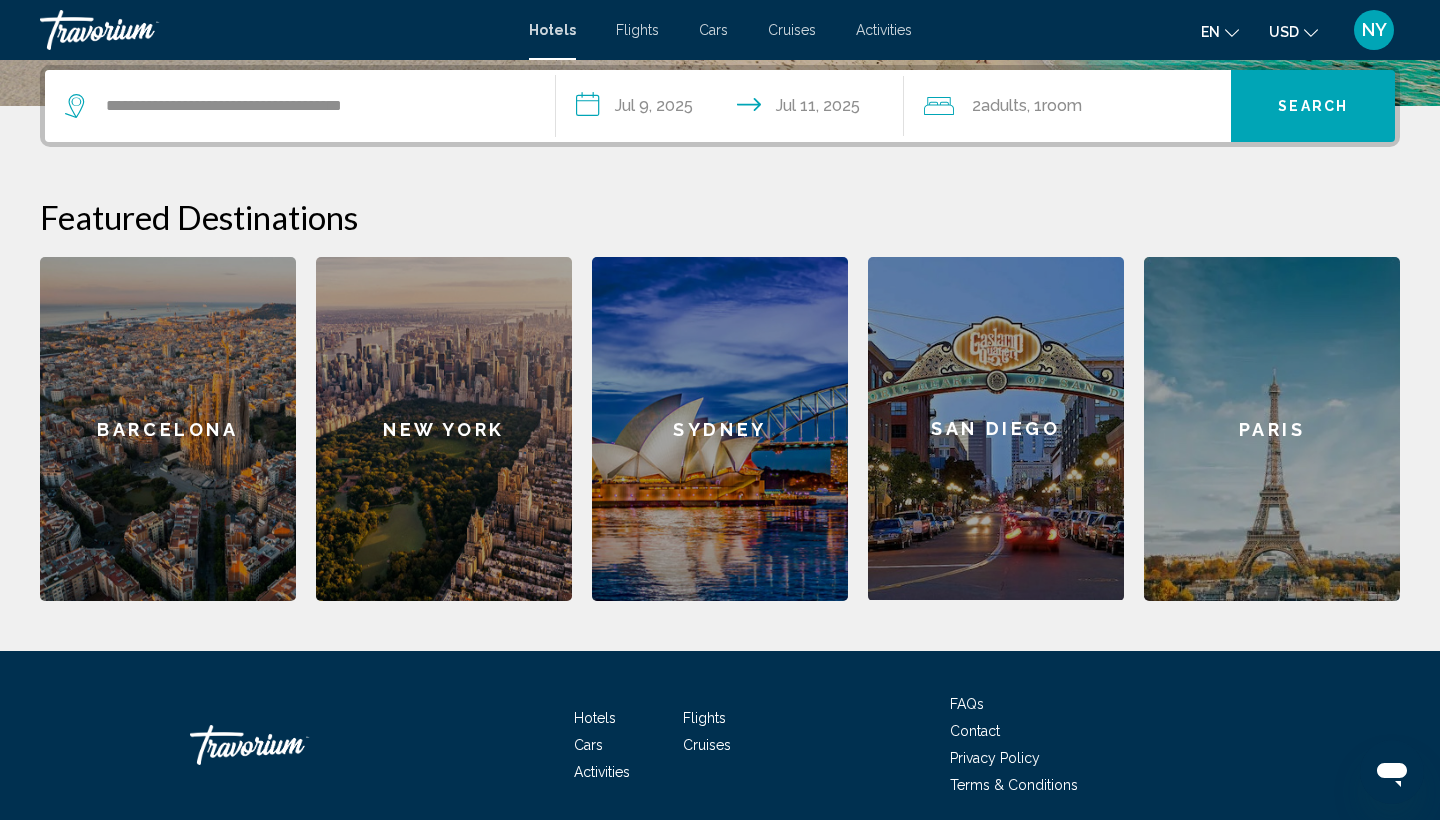 click on "Room" at bounding box center [1062, 105] 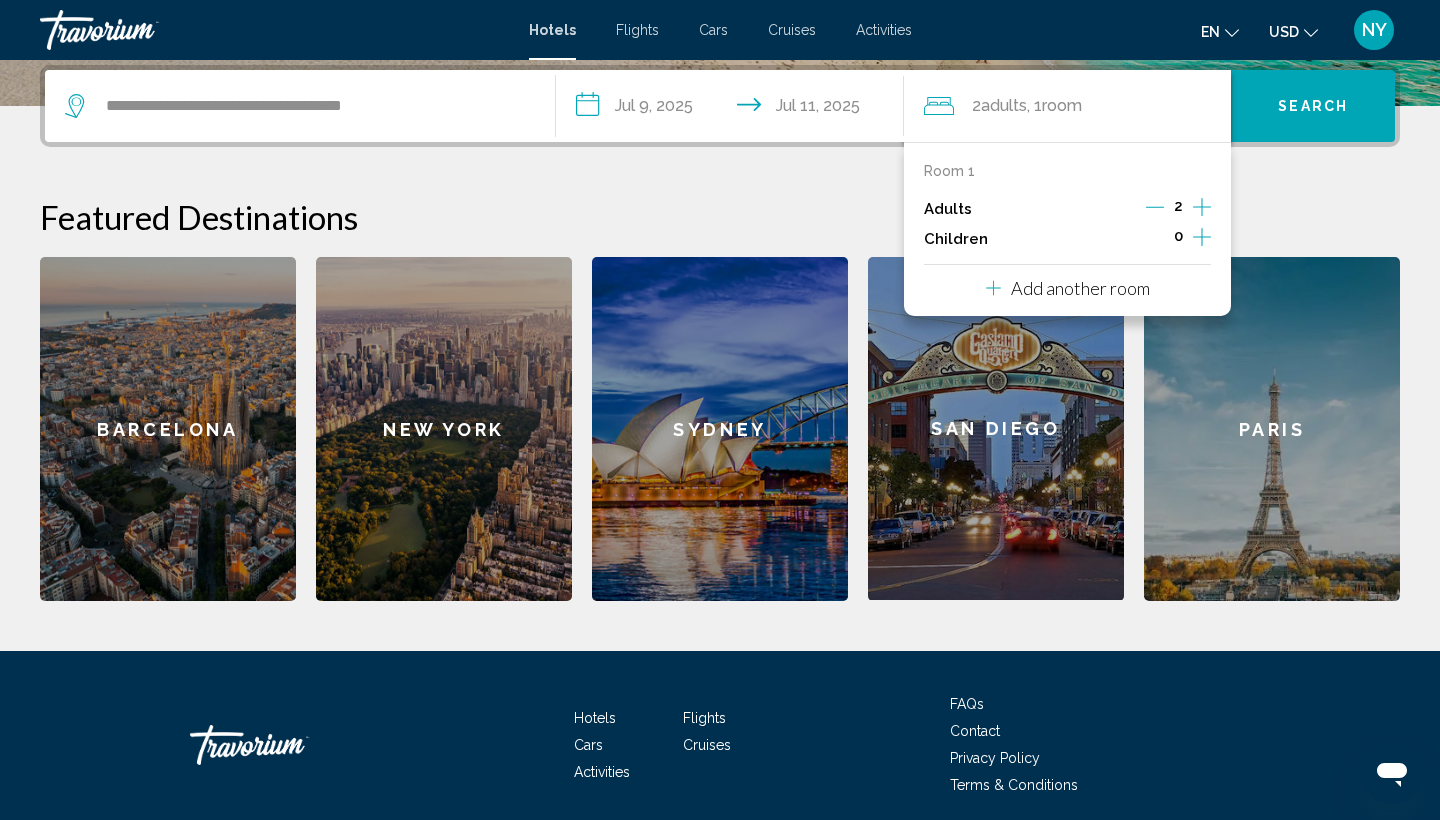 click at bounding box center (1202, 237) 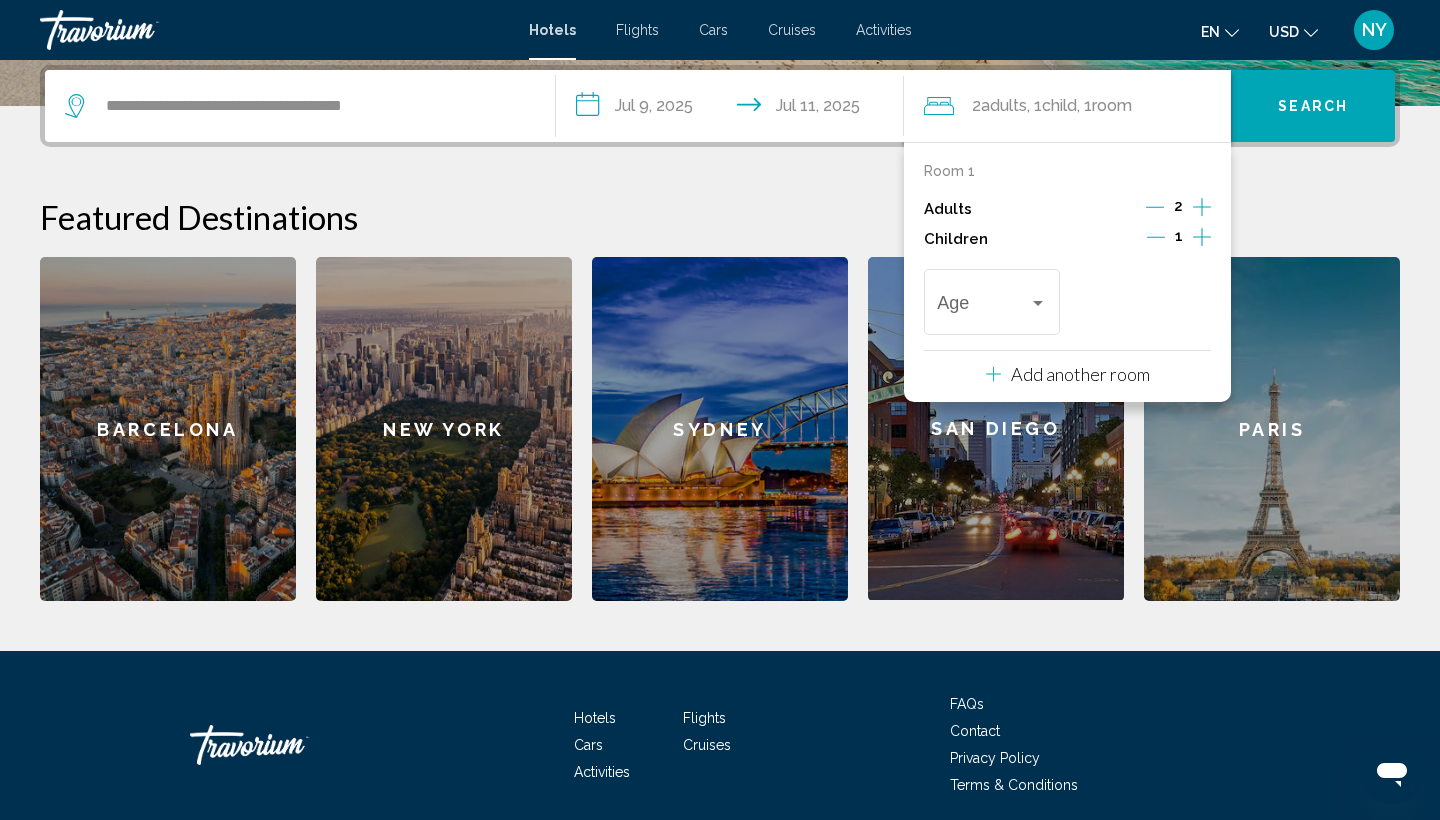 click at bounding box center (1202, 237) 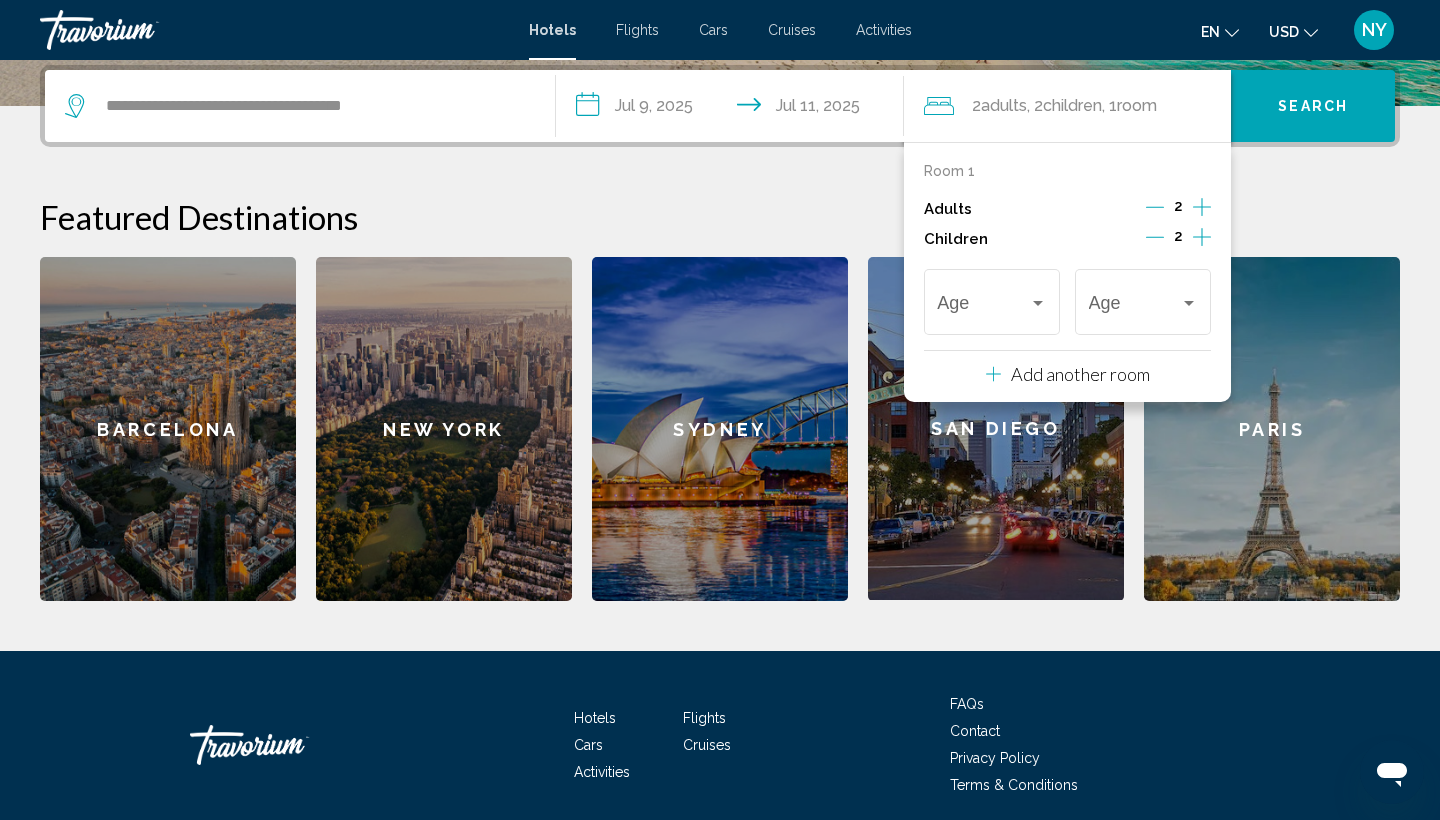 click at bounding box center [1202, 237] 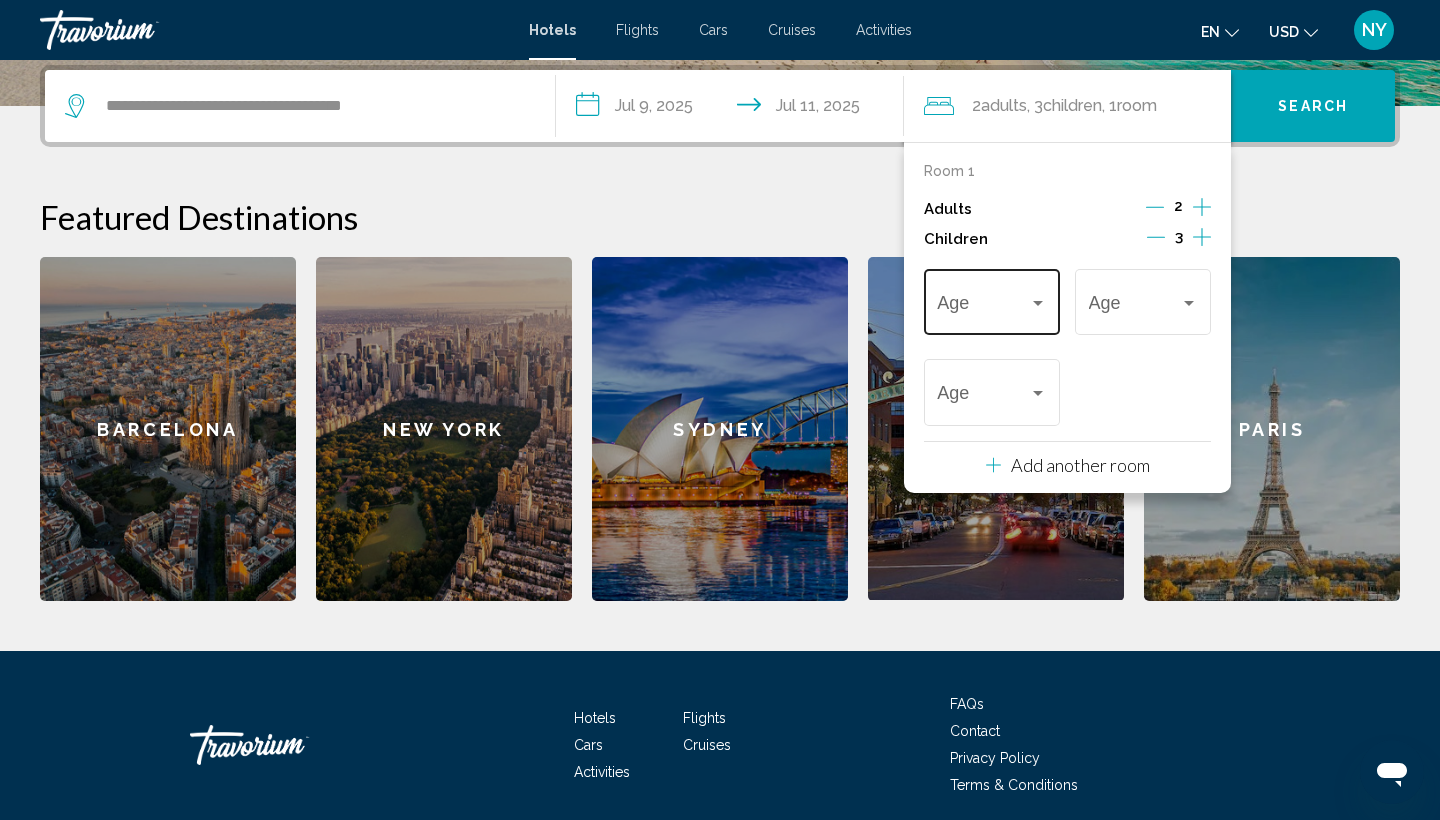 click on "Age" at bounding box center (991, 299) 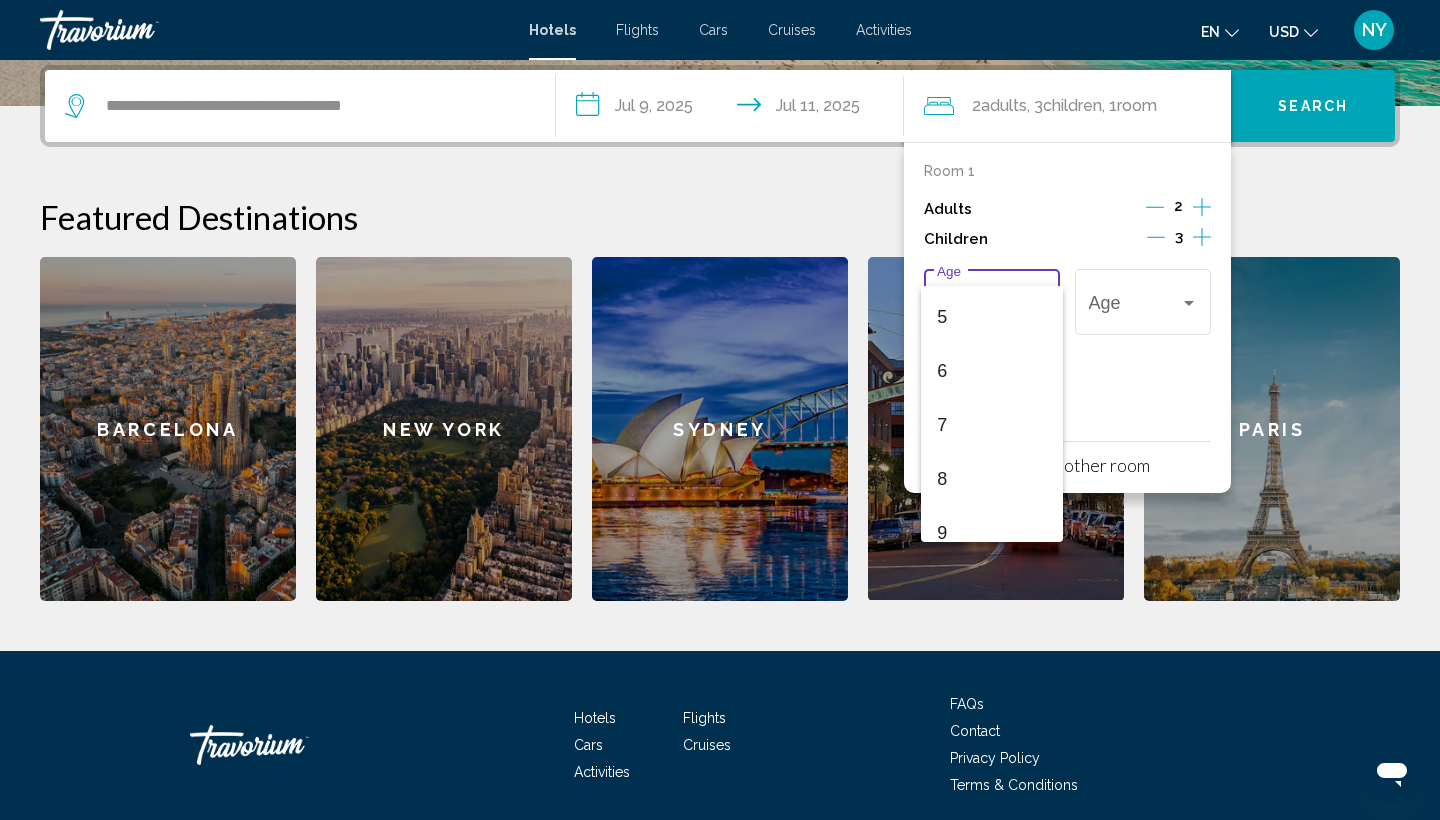 scroll, scrollTop: 286, scrollLeft: 0, axis: vertical 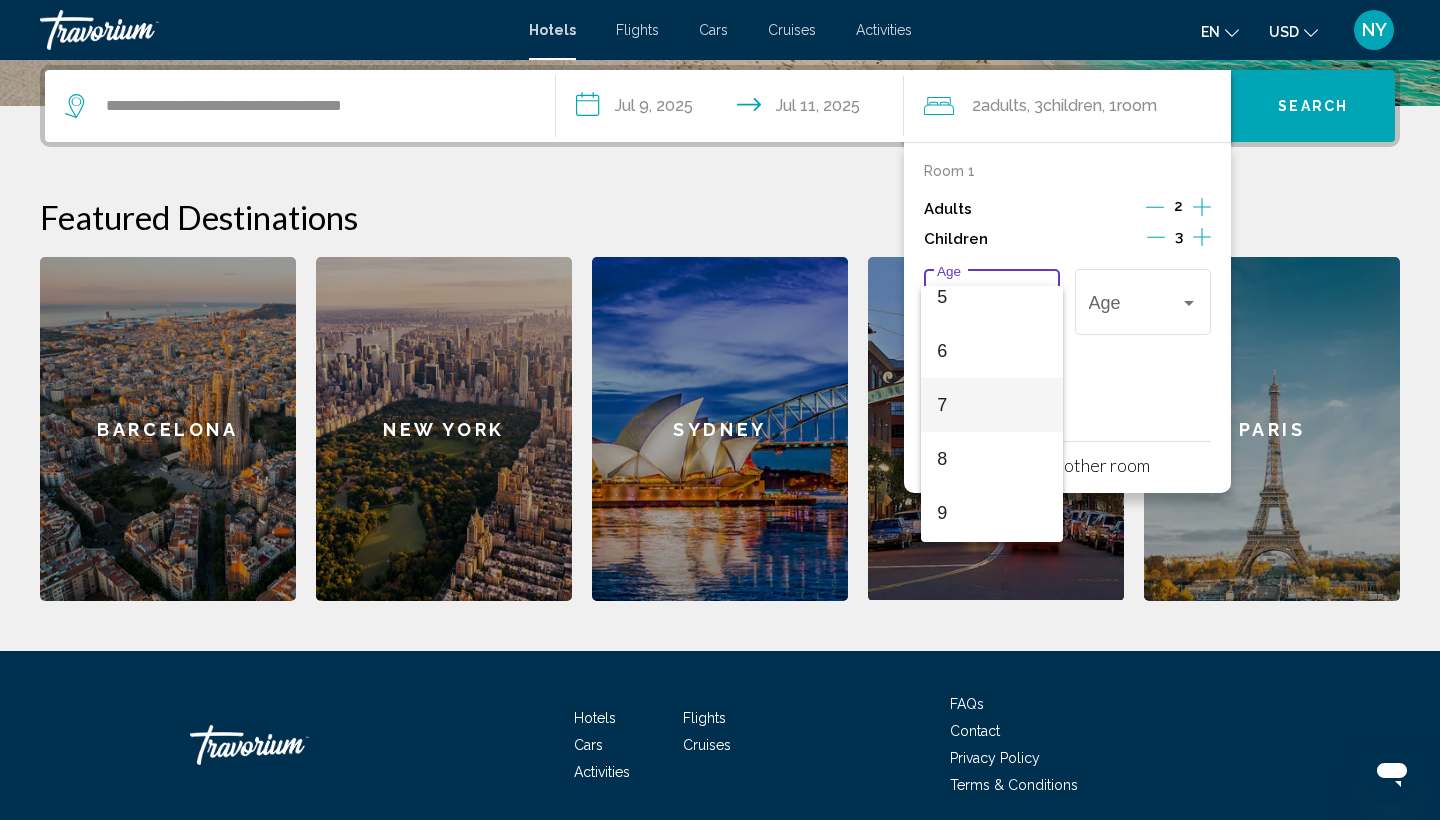 click on "7" at bounding box center (991, 405) 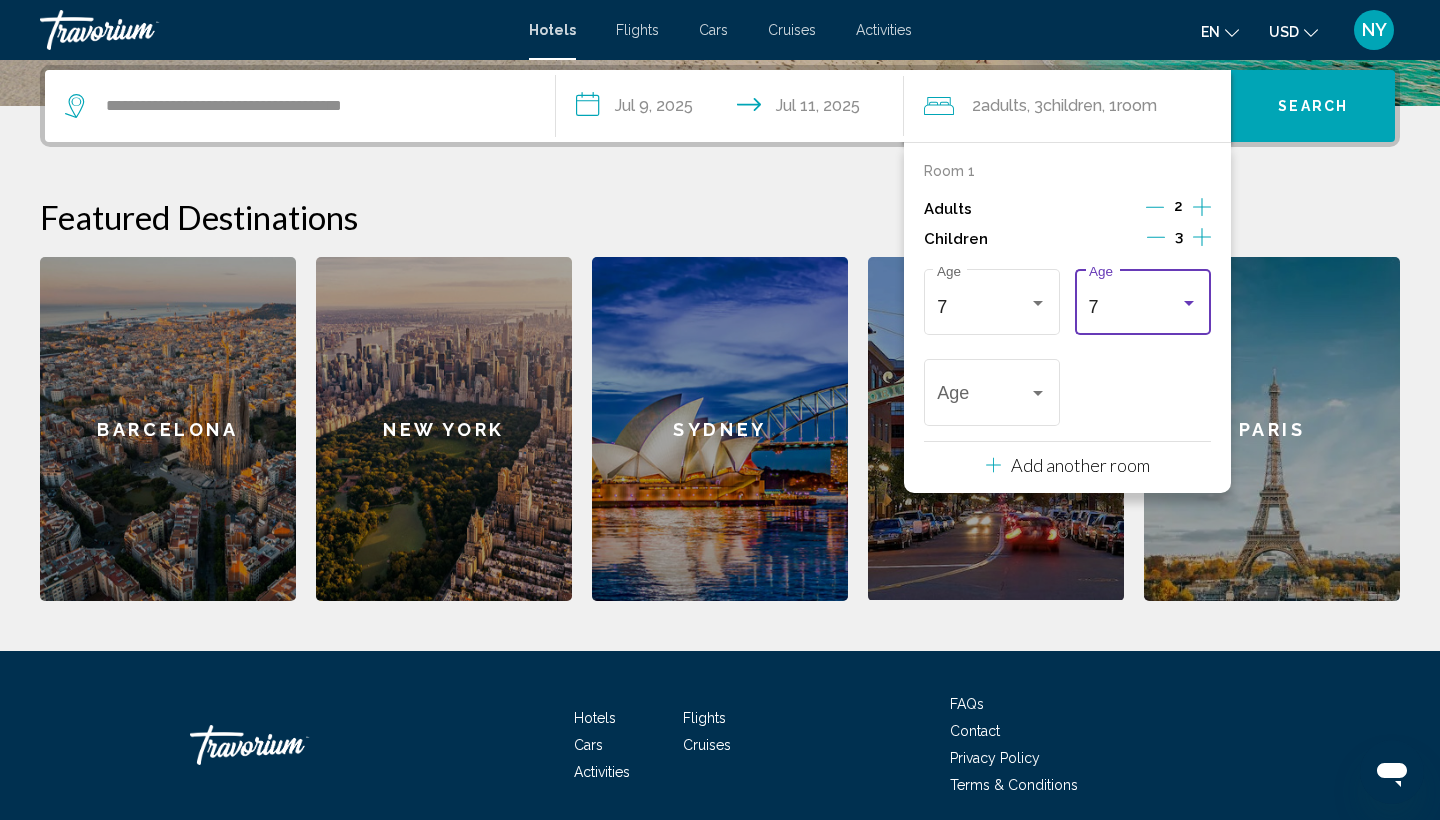 click on "7 Age" at bounding box center (1143, 299) 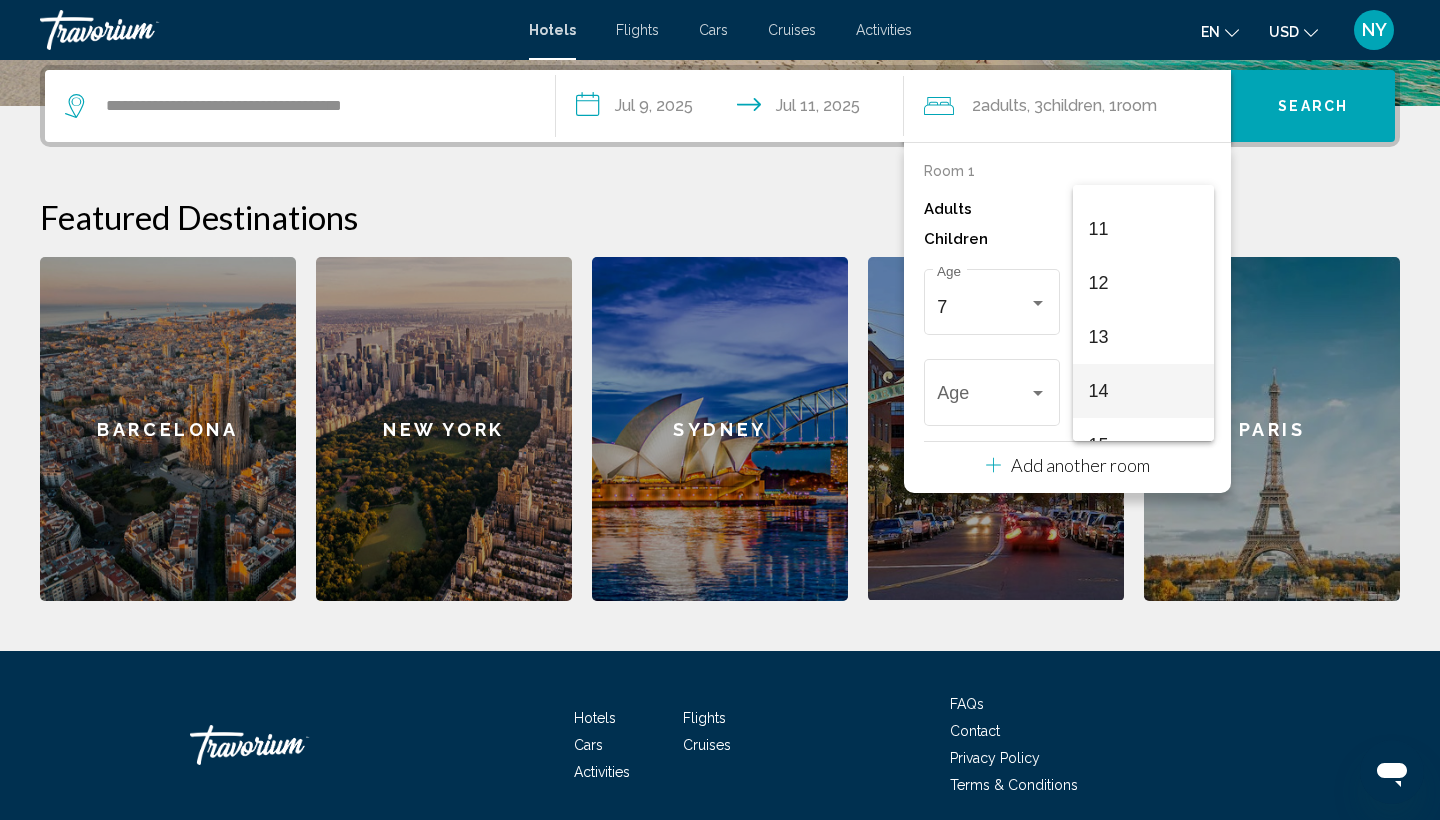 scroll, scrollTop: 570, scrollLeft: 0, axis: vertical 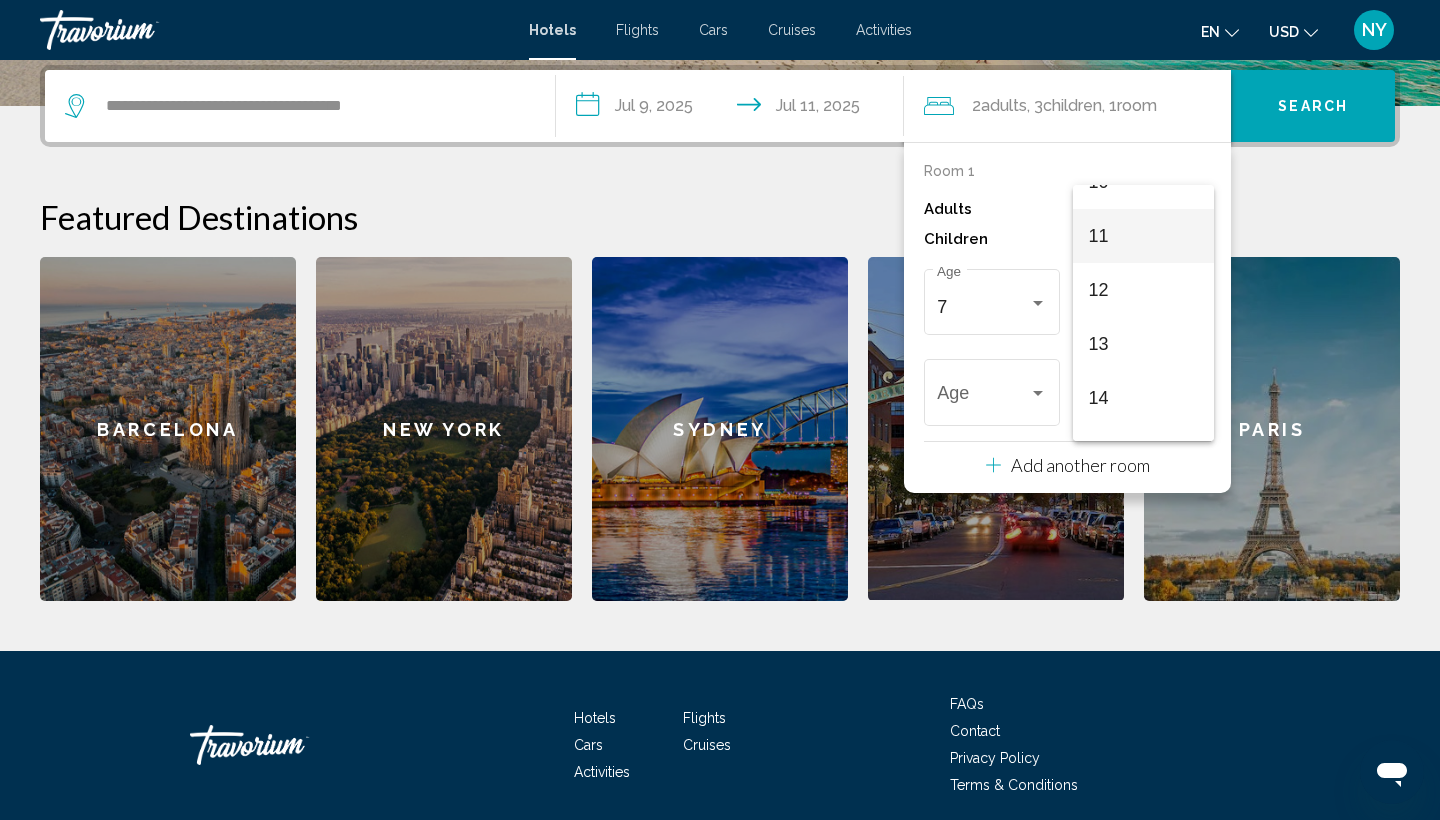 click on "11" at bounding box center [1143, 236] 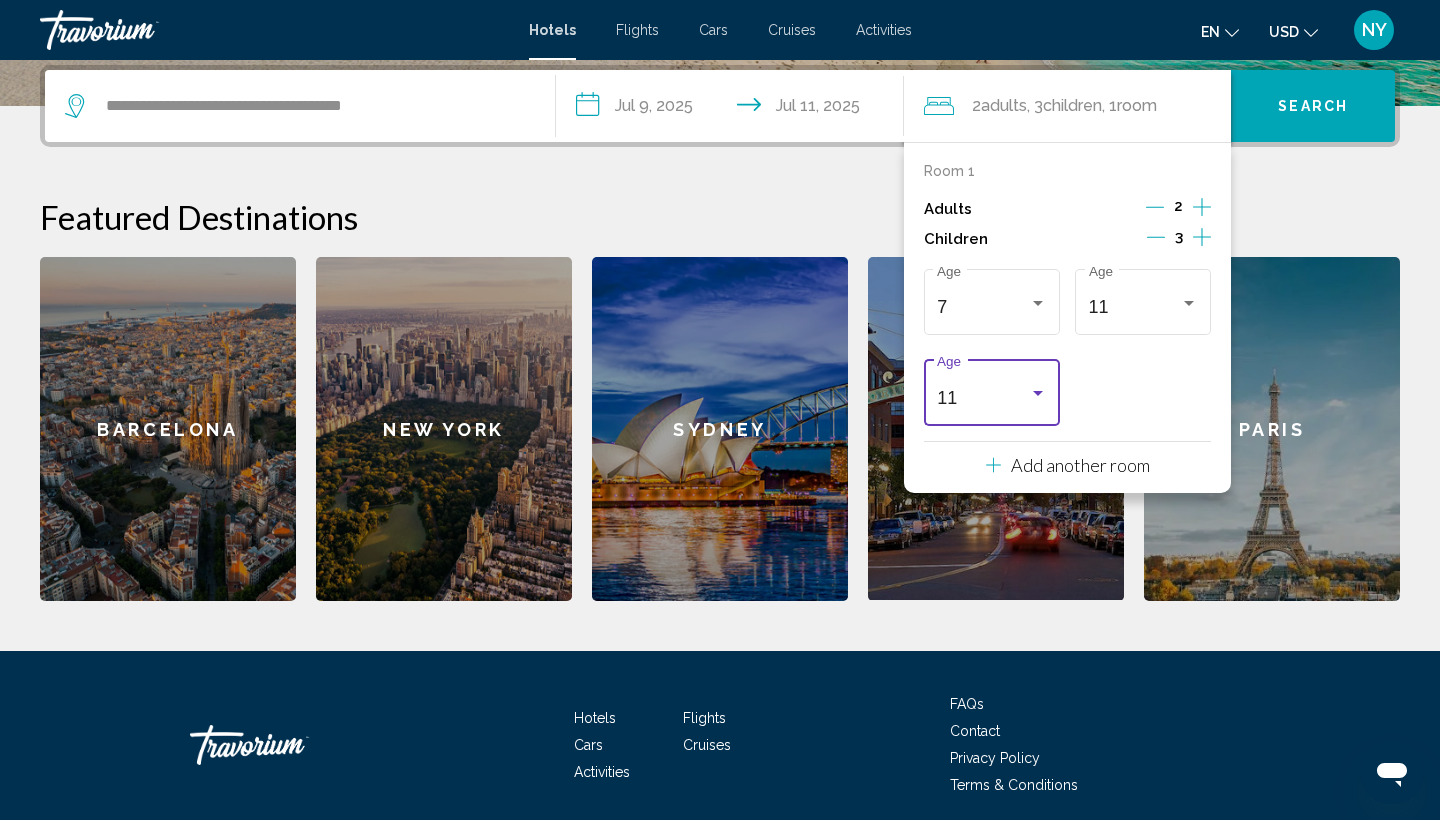 click at bounding box center (1038, 394) 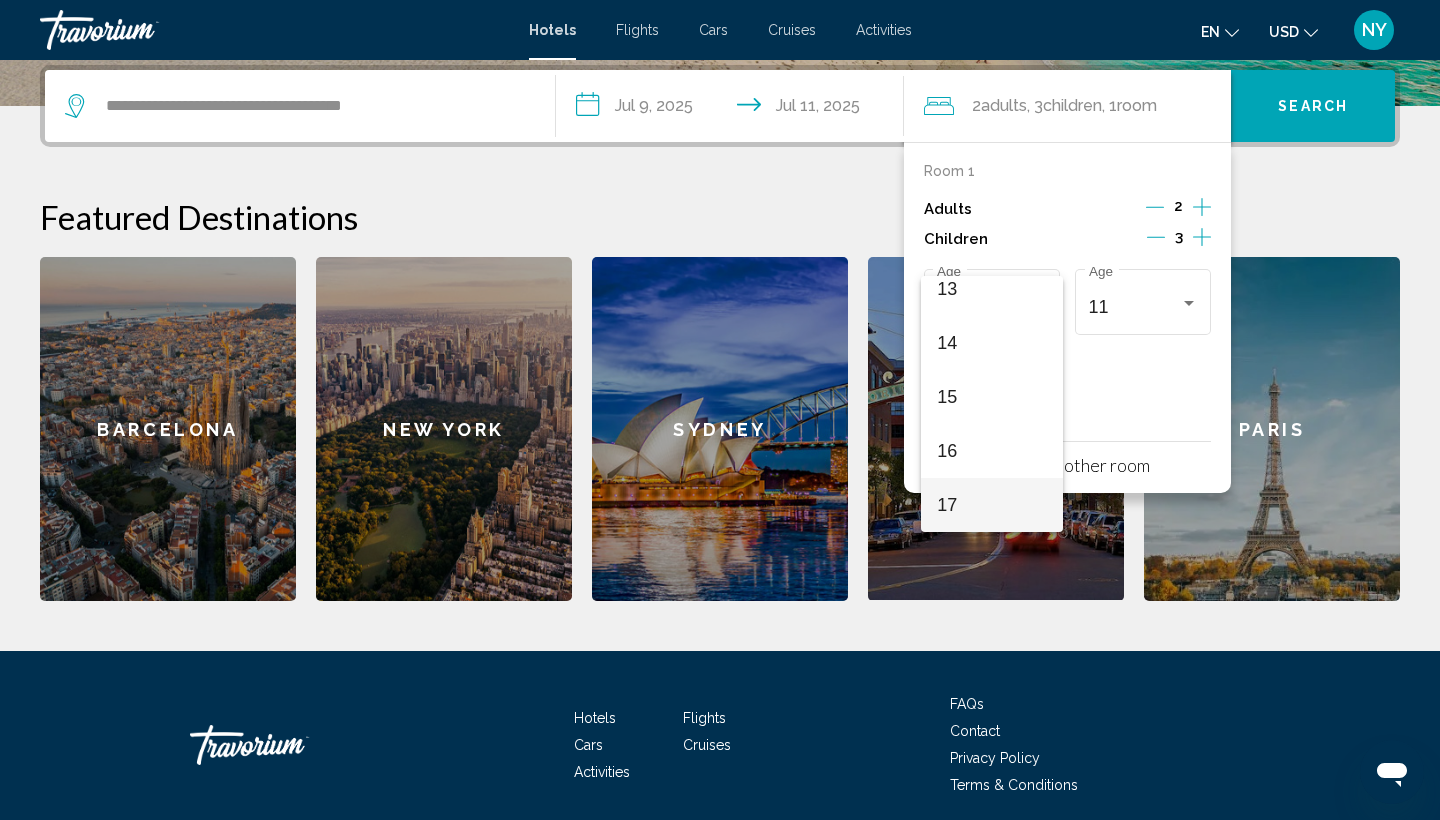 scroll, scrollTop: 716, scrollLeft: 0, axis: vertical 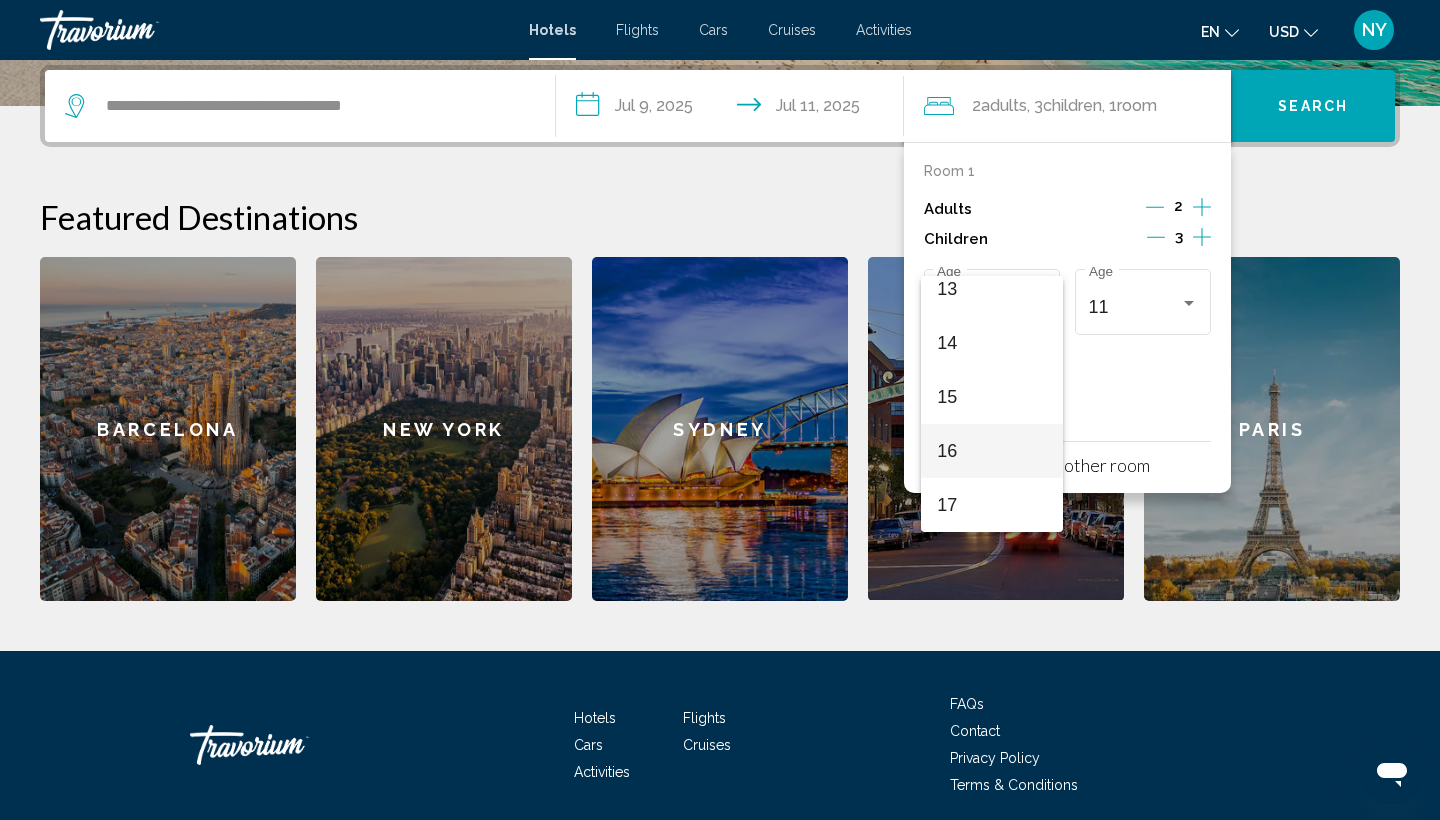 click on "16" at bounding box center [991, 451] 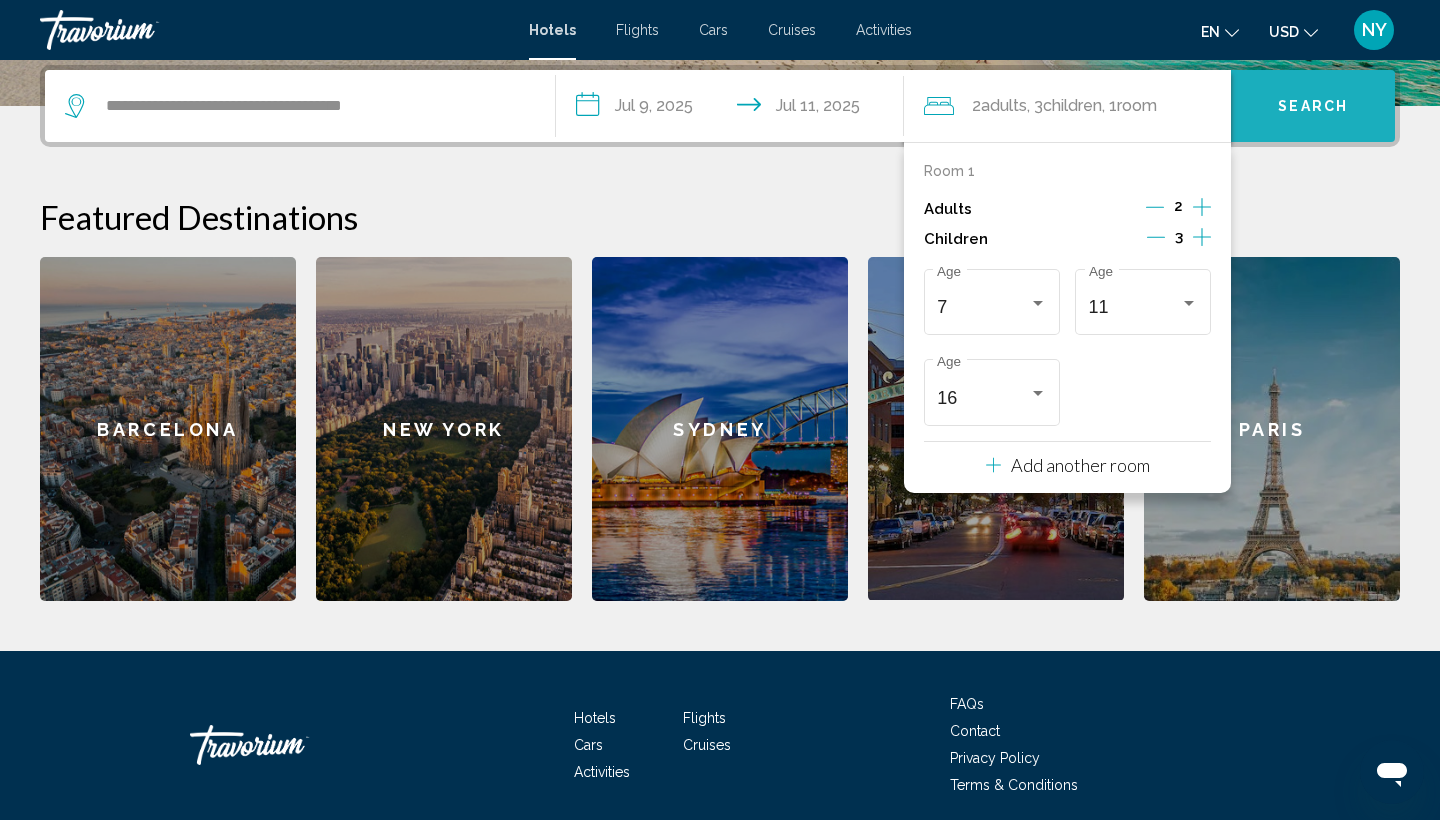 click on "Search" at bounding box center (1313, 107) 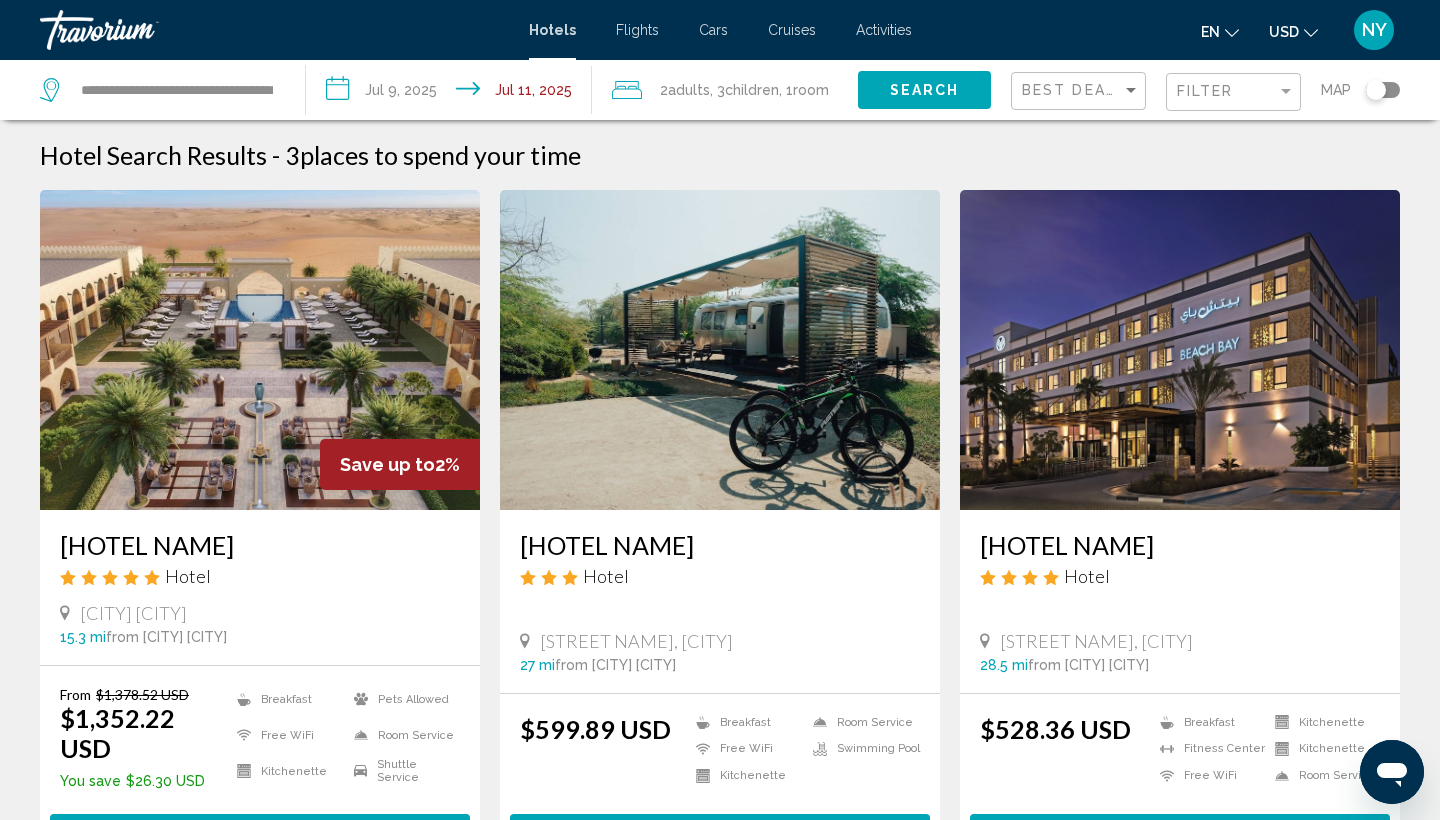 scroll, scrollTop: 0, scrollLeft: 0, axis: both 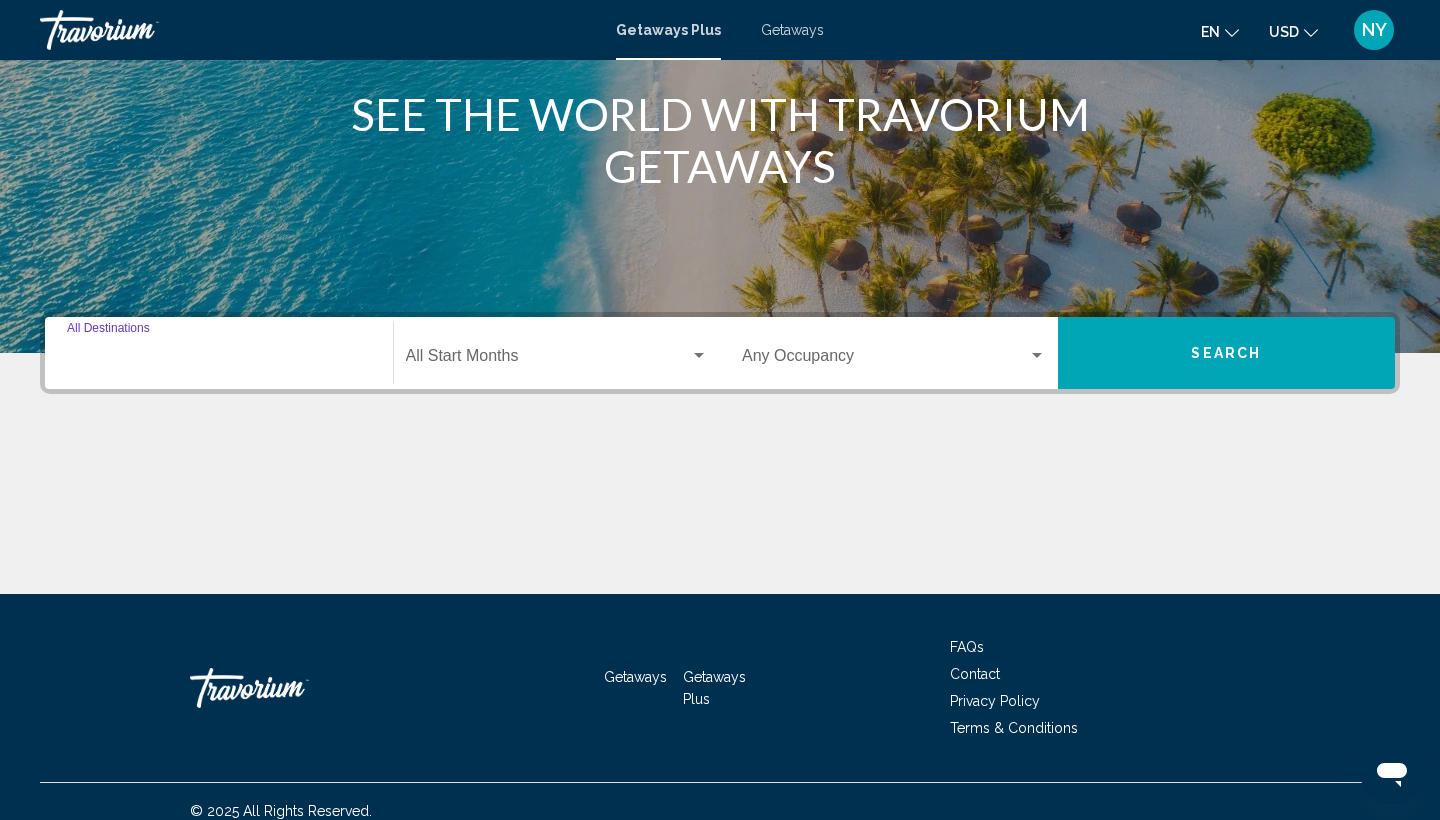 click on "Destination All Destinations" at bounding box center (219, 360) 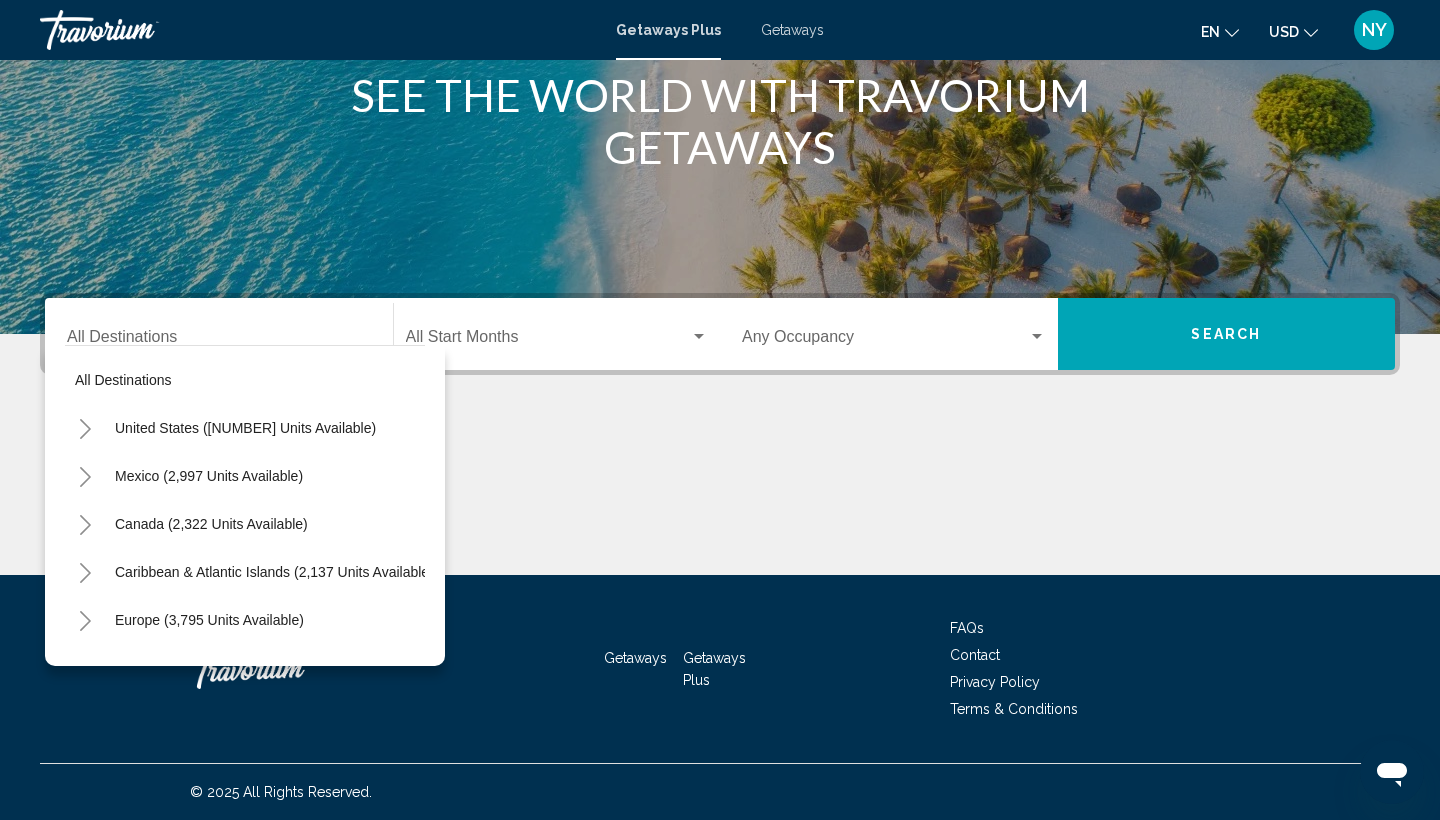 click on "Destination All Destinations" at bounding box center [219, 334] 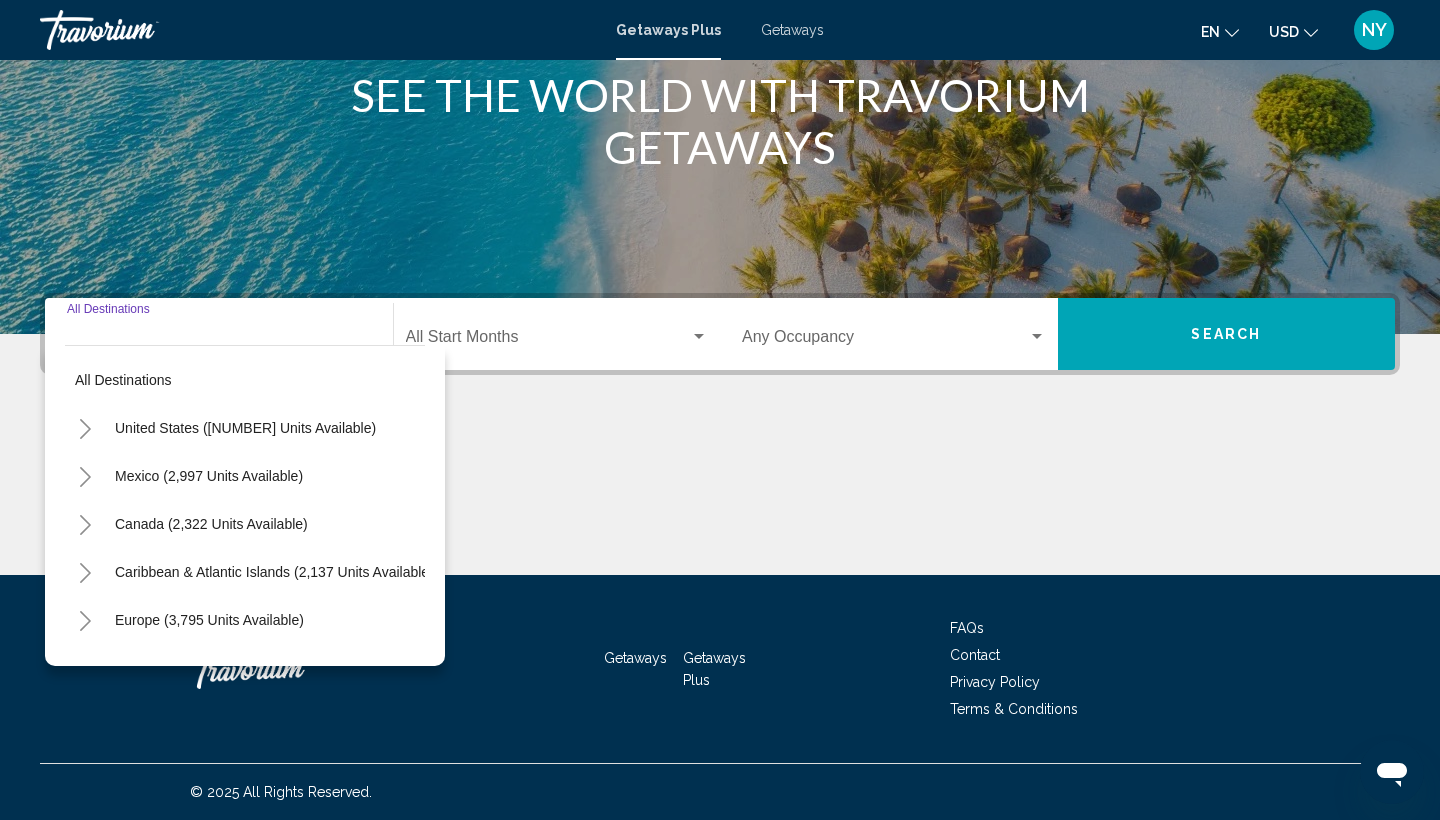 click on "Destination All Destinations" at bounding box center [219, 341] 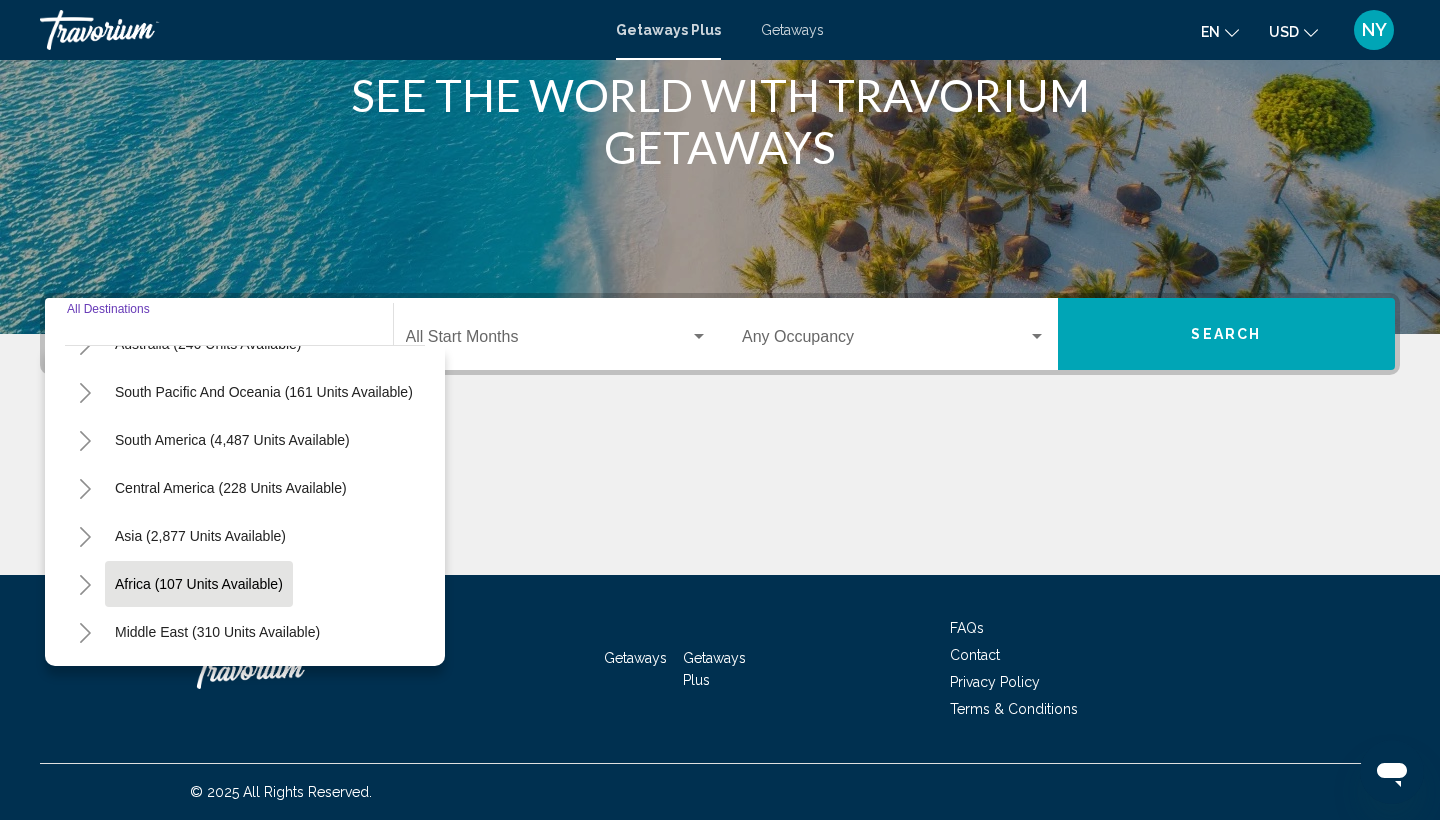 scroll, scrollTop: 324, scrollLeft: 0, axis: vertical 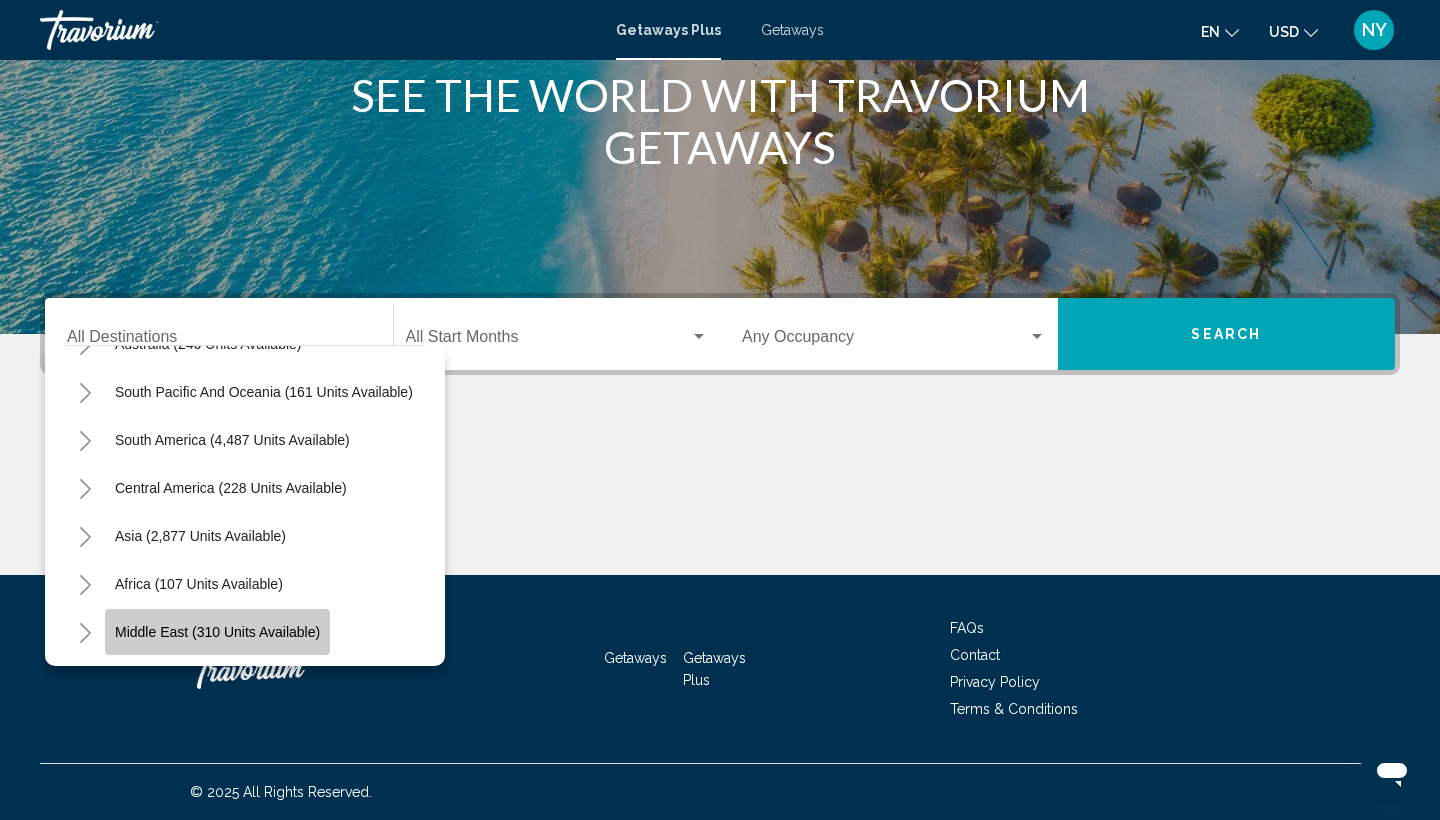 click on "Middle East (310 units available)" at bounding box center [245, 104] 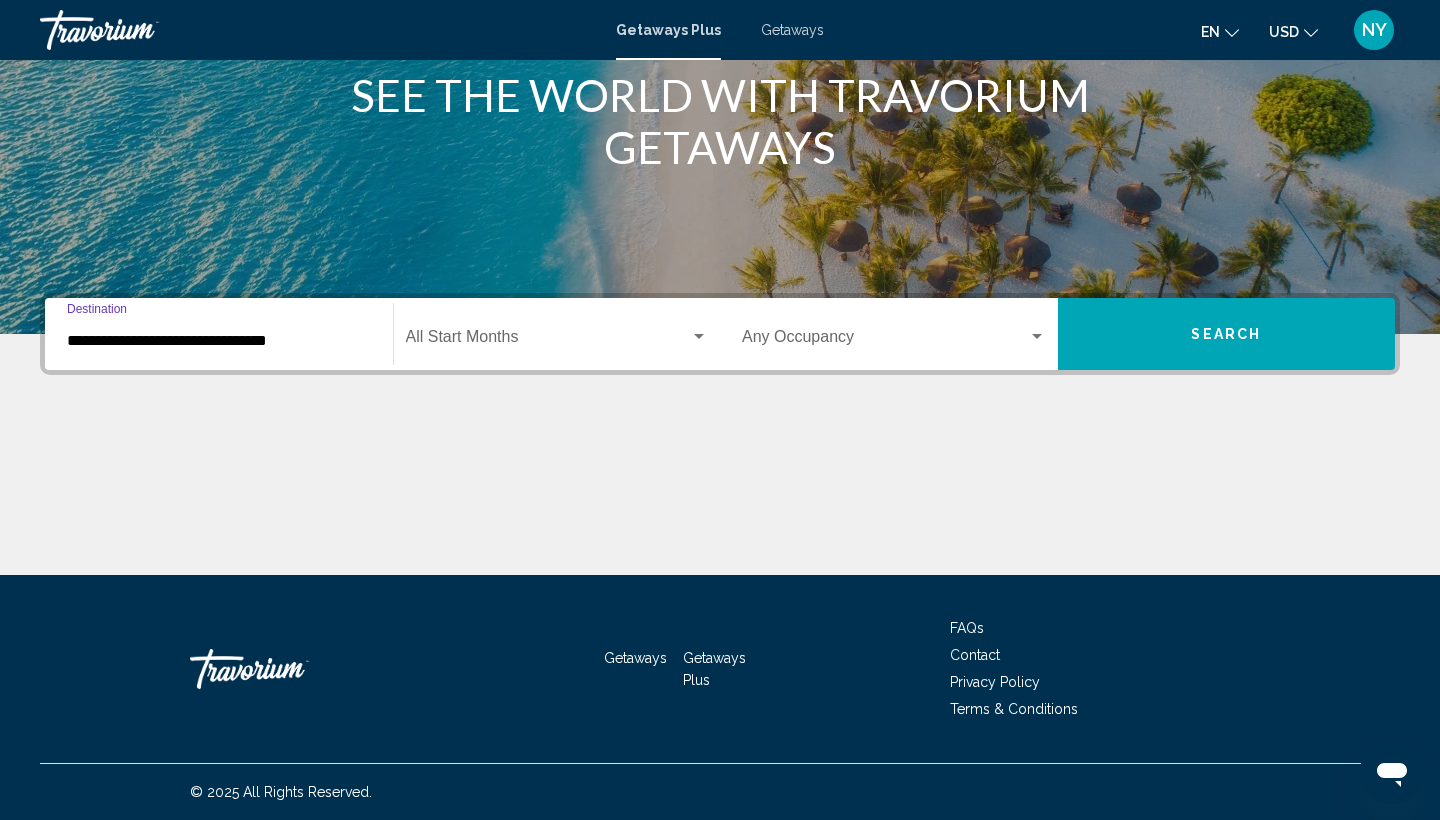 click on "**********" at bounding box center [219, 341] 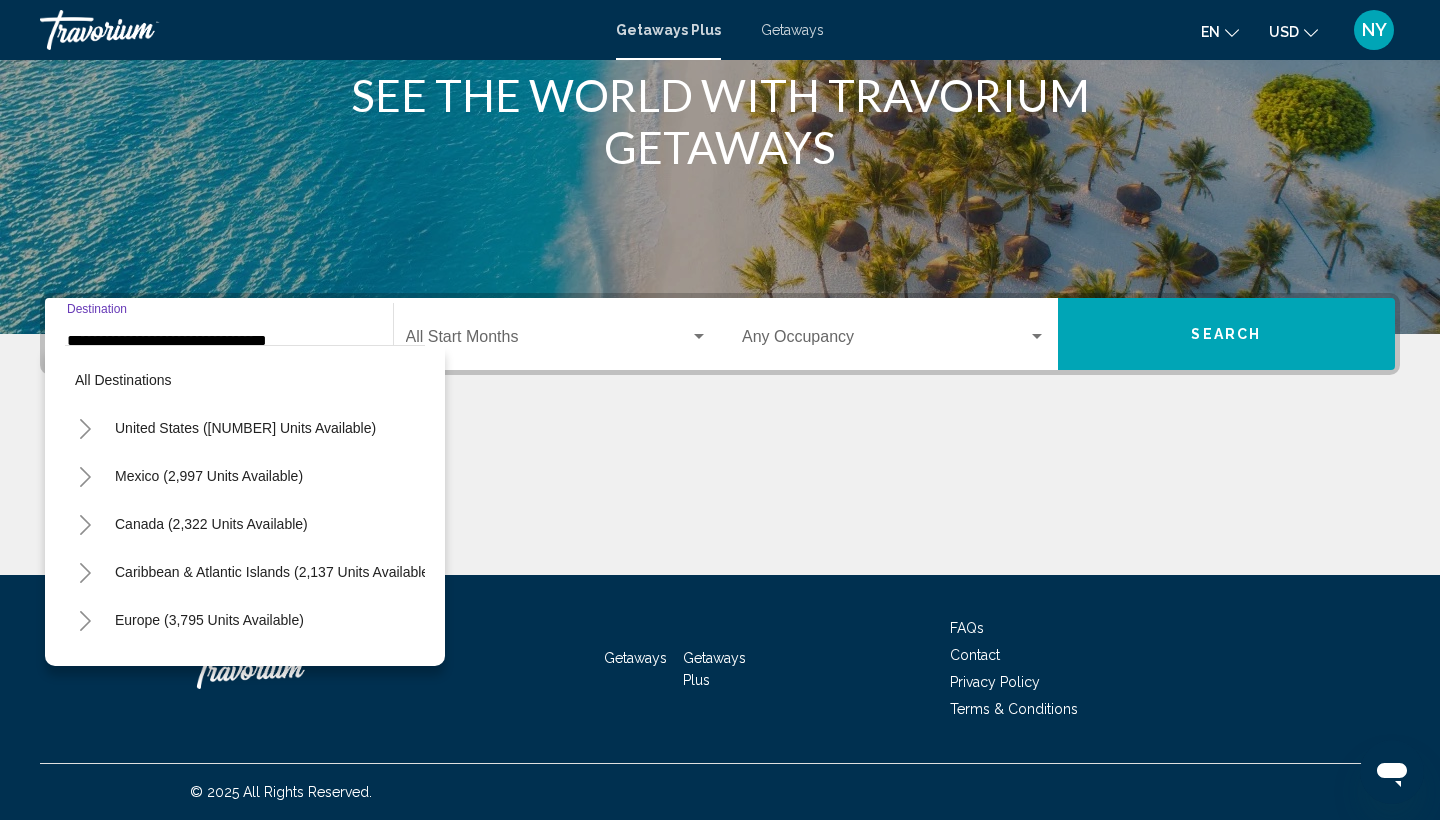 scroll, scrollTop: 455, scrollLeft: 0, axis: vertical 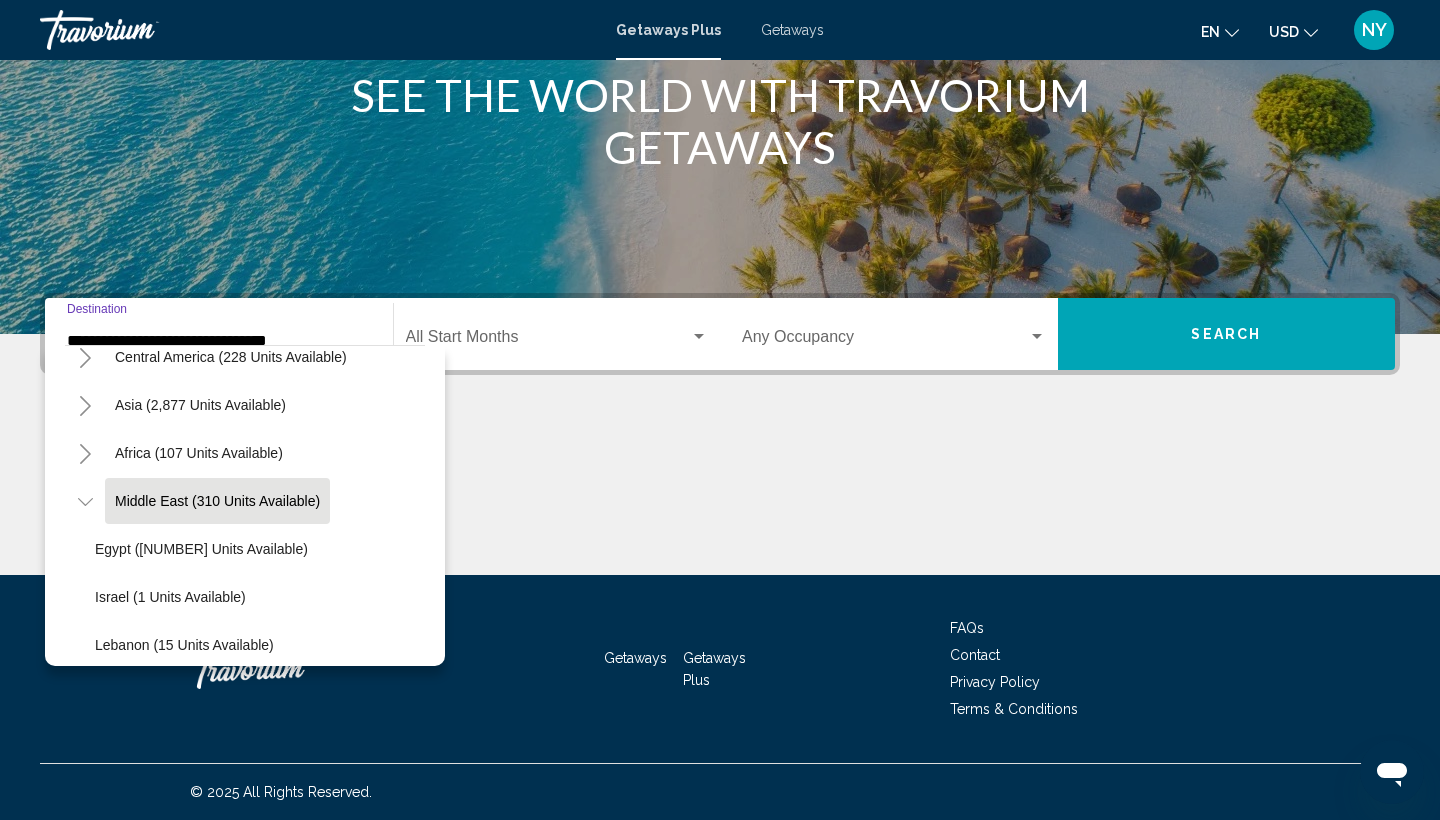 click at bounding box center [720, 500] 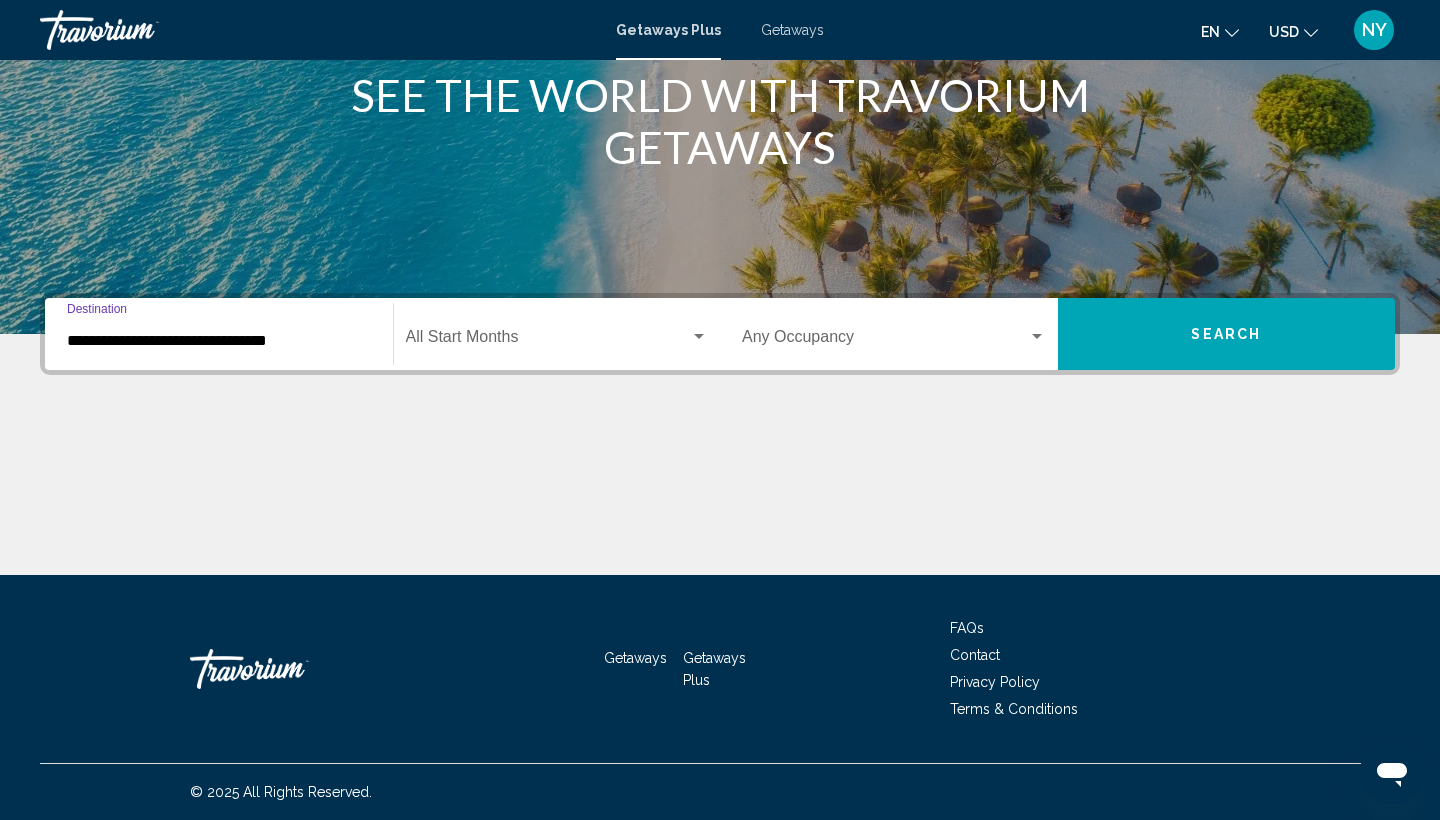 click on "**********" at bounding box center (219, 341) 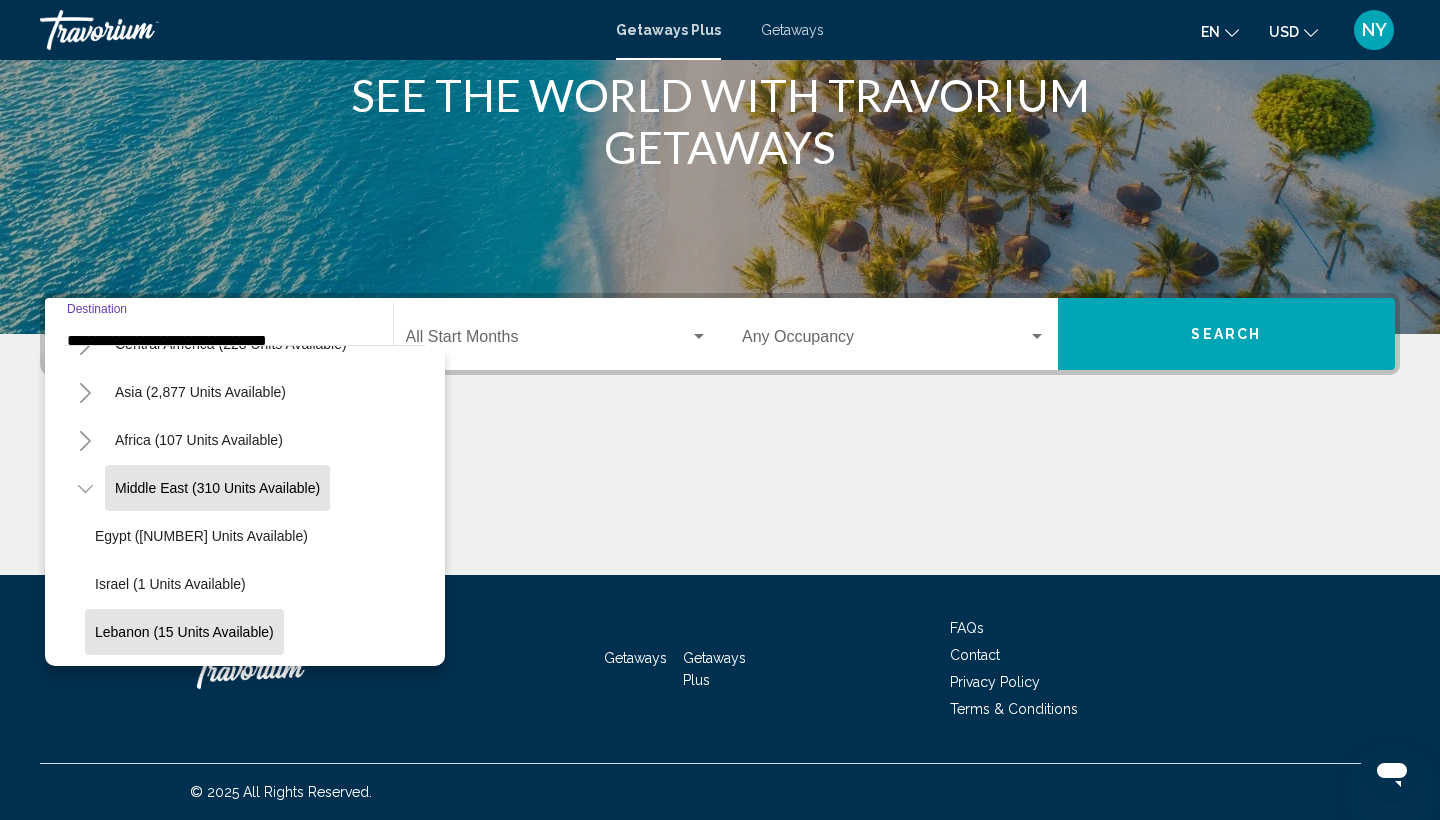 scroll, scrollTop: 468, scrollLeft: 0, axis: vertical 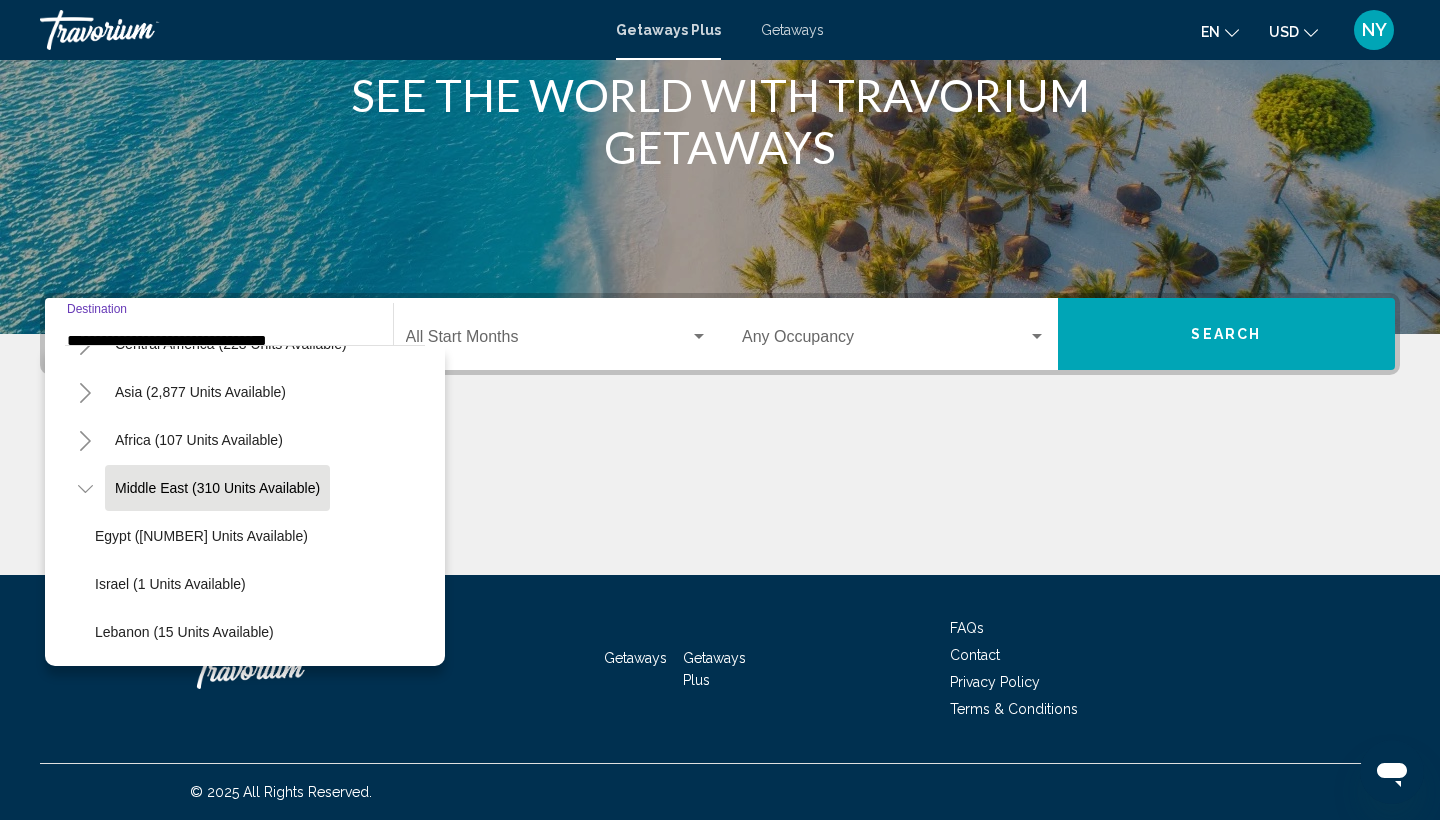 click on "**********" at bounding box center (720, 434) 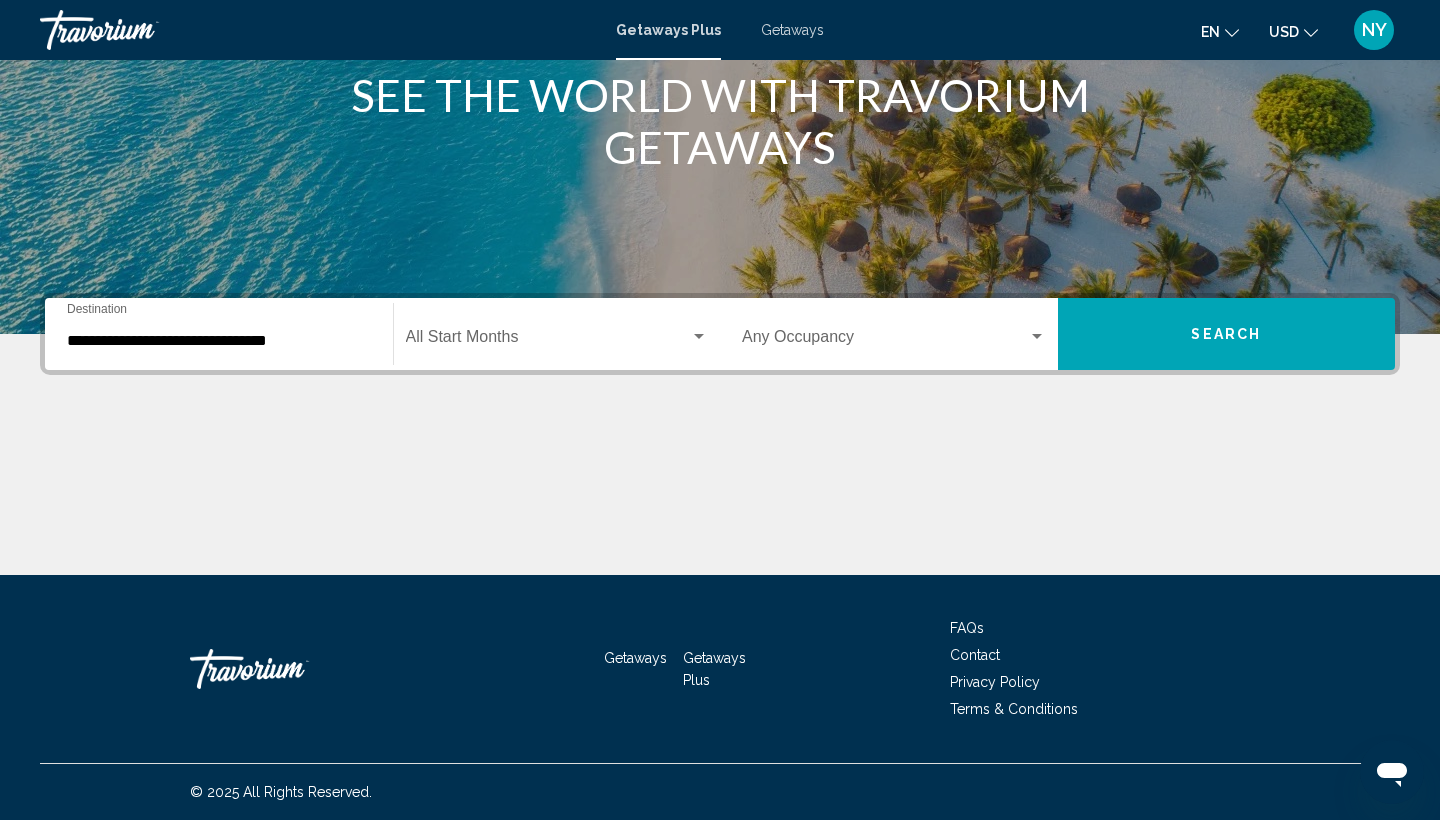 click on "Start Month All Start Months" at bounding box center (557, 334) 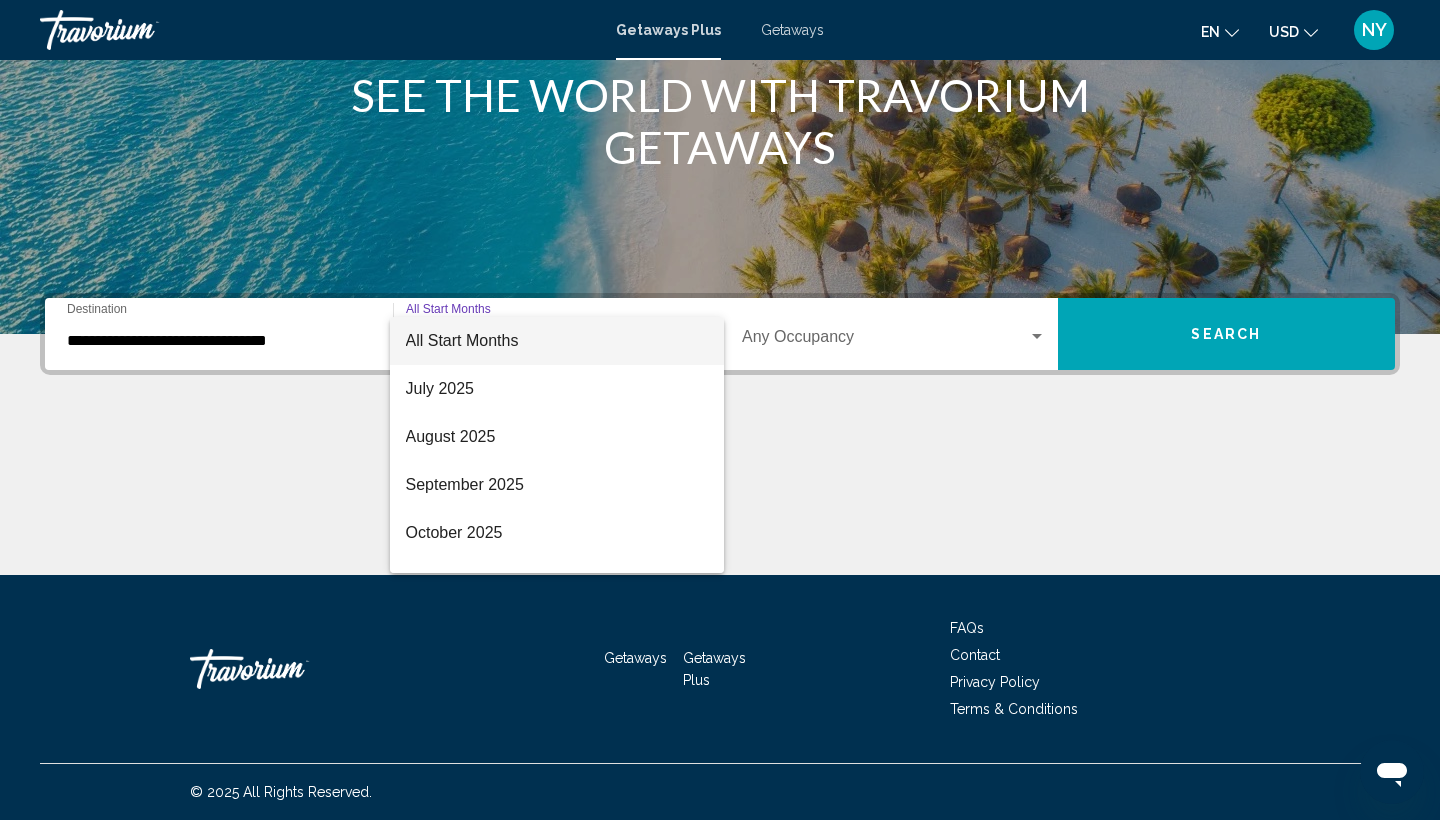 click at bounding box center (720, 410) 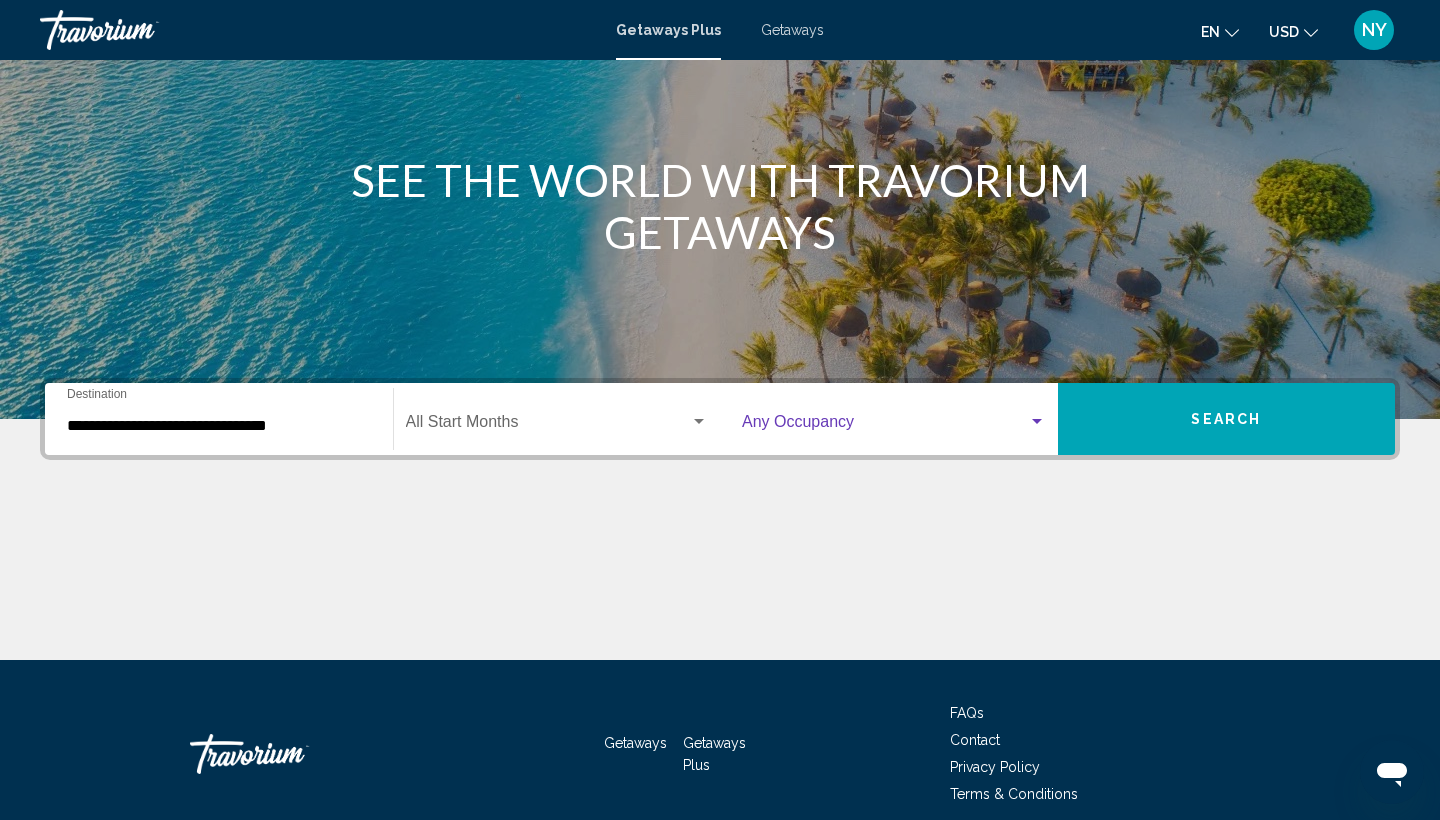 click at bounding box center (885, 426) 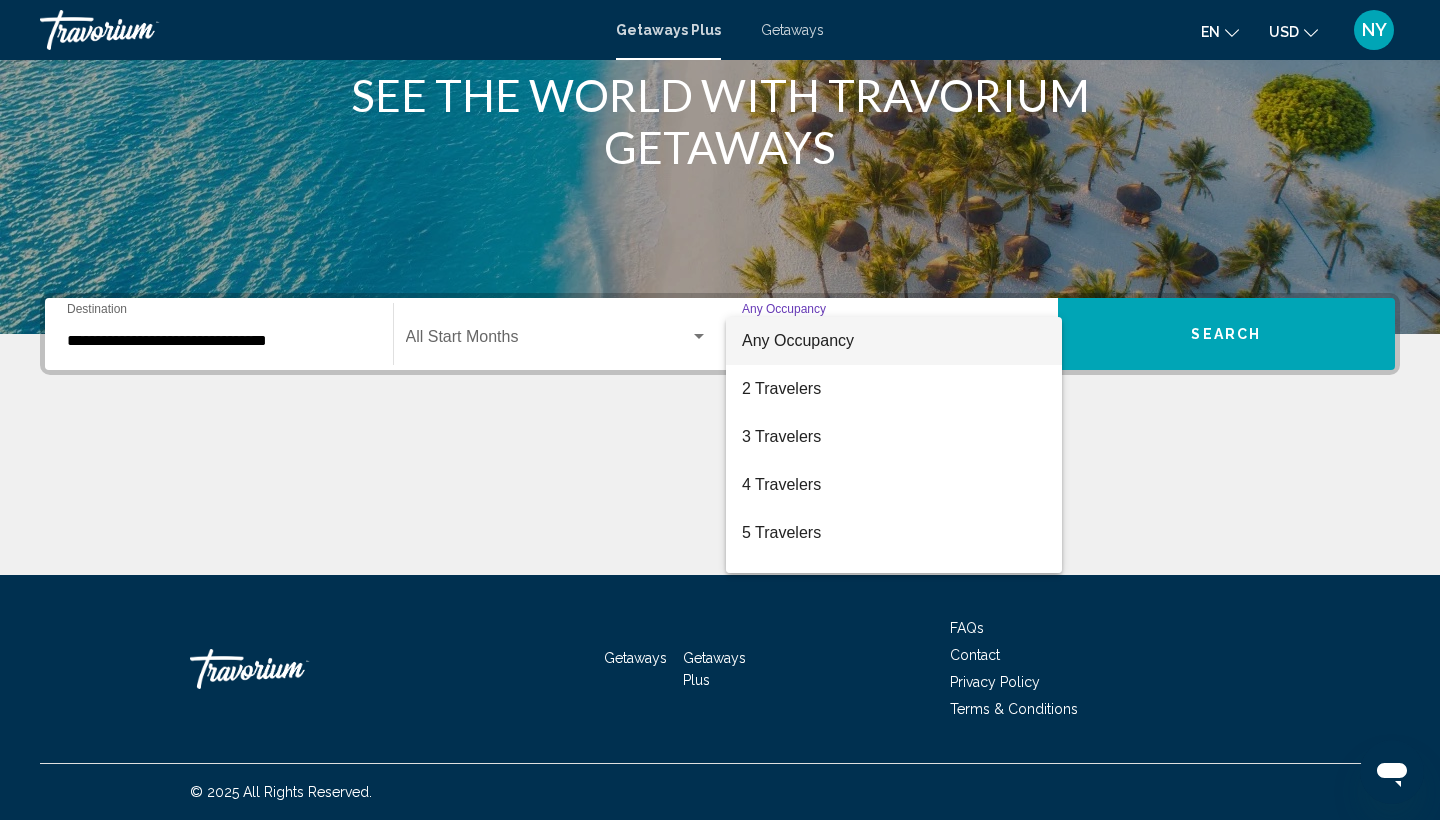 click at bounding box center [720, 410] 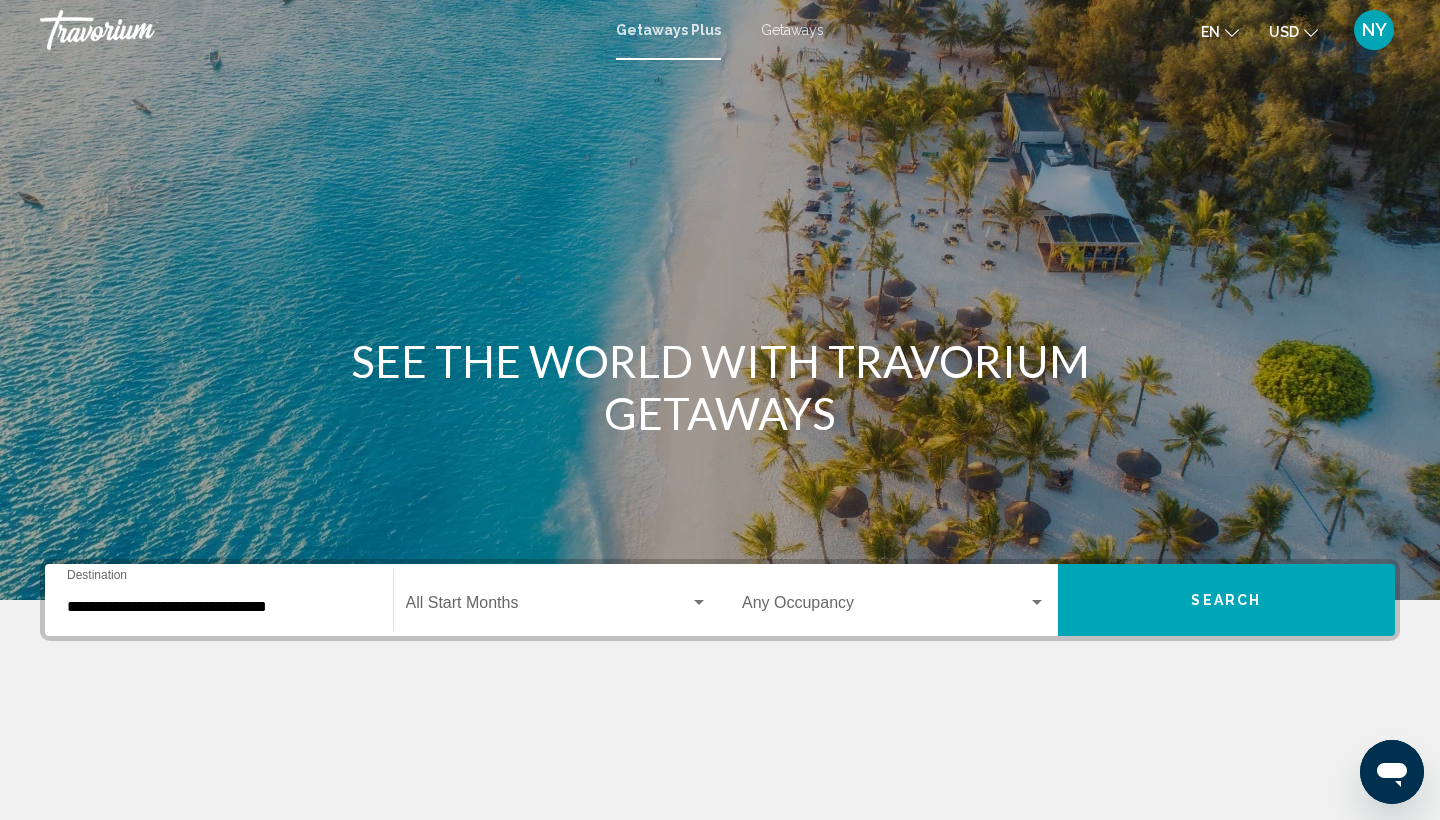 scroll, scrollTop: 0, scrollLeft: 0, axis: both 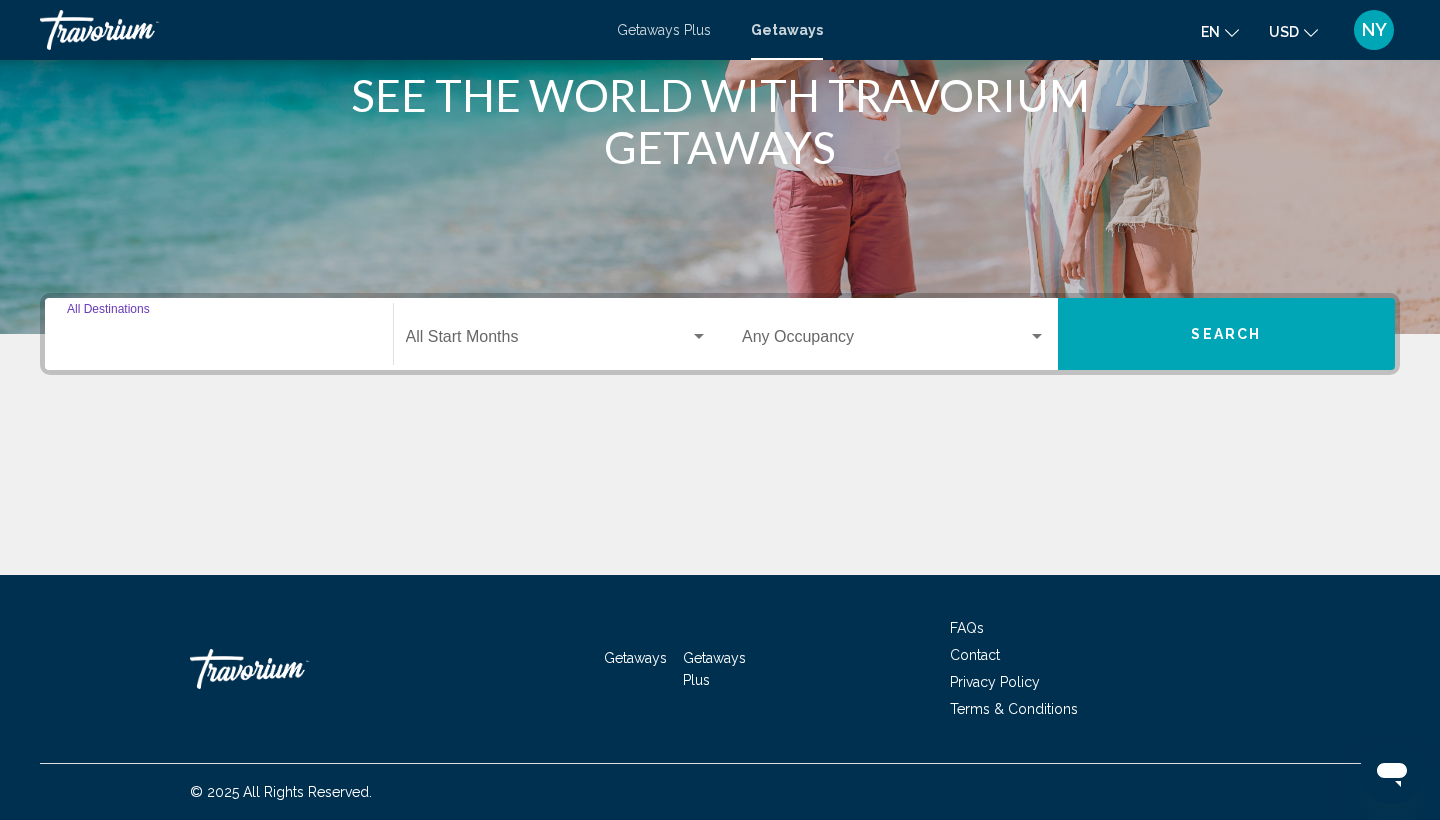 click on "Destination All Destinations" at bounding box center (219, 341) 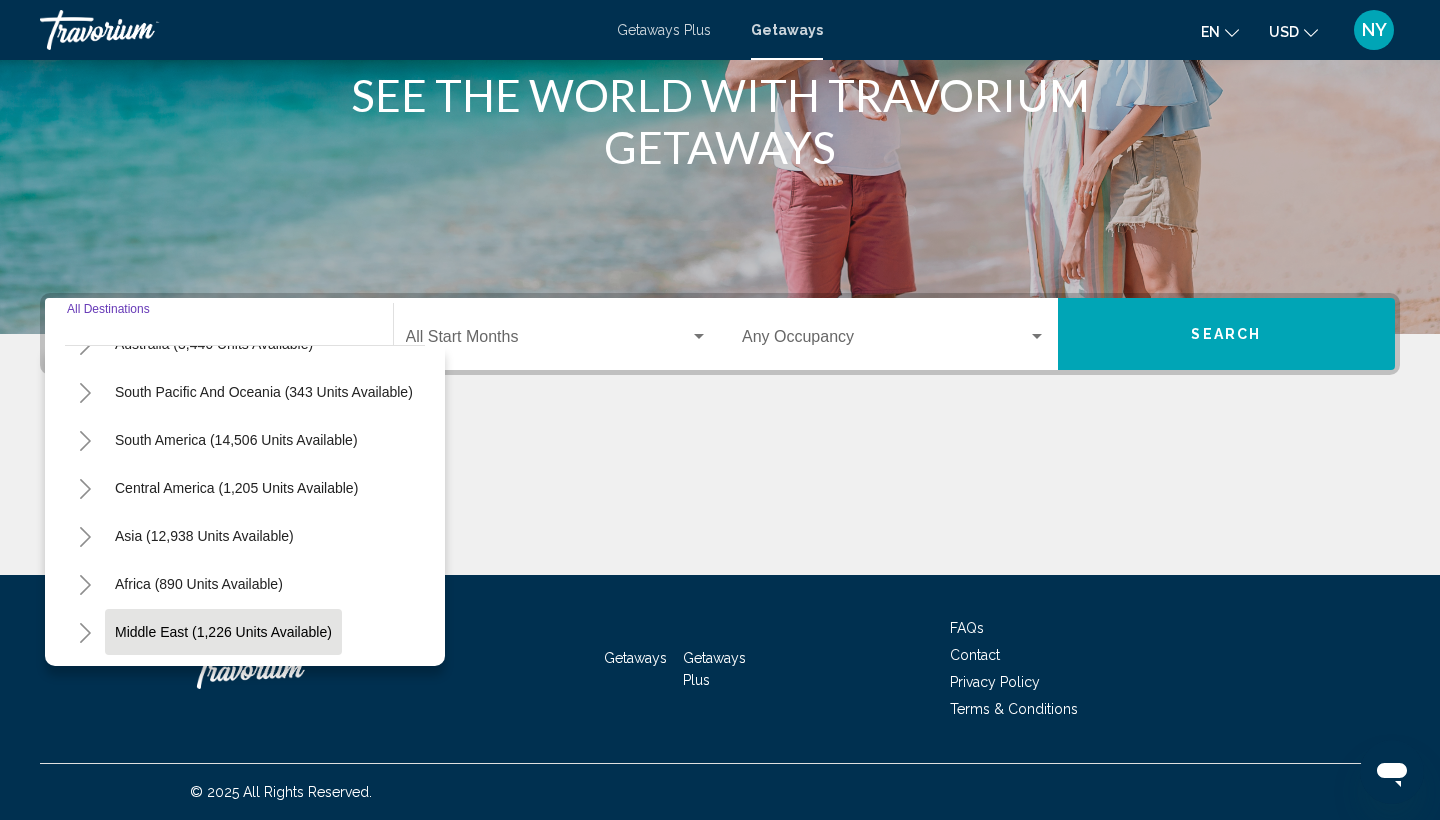 scroll, scrollTop: 324, scrollLeft: 0, axis: vertical 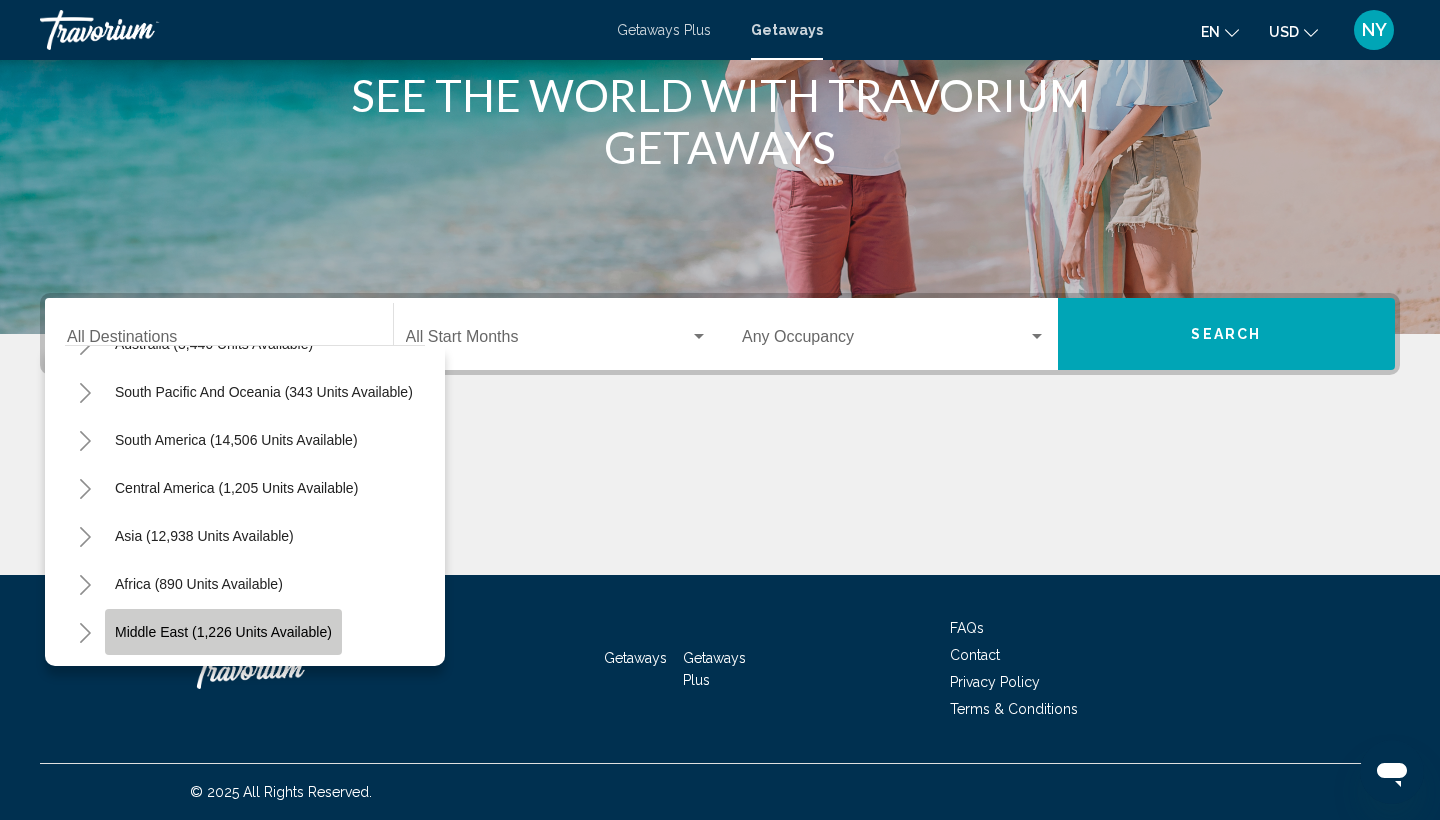 click on "Middle East (1,226 units available)" at bounding box center (245, 104) 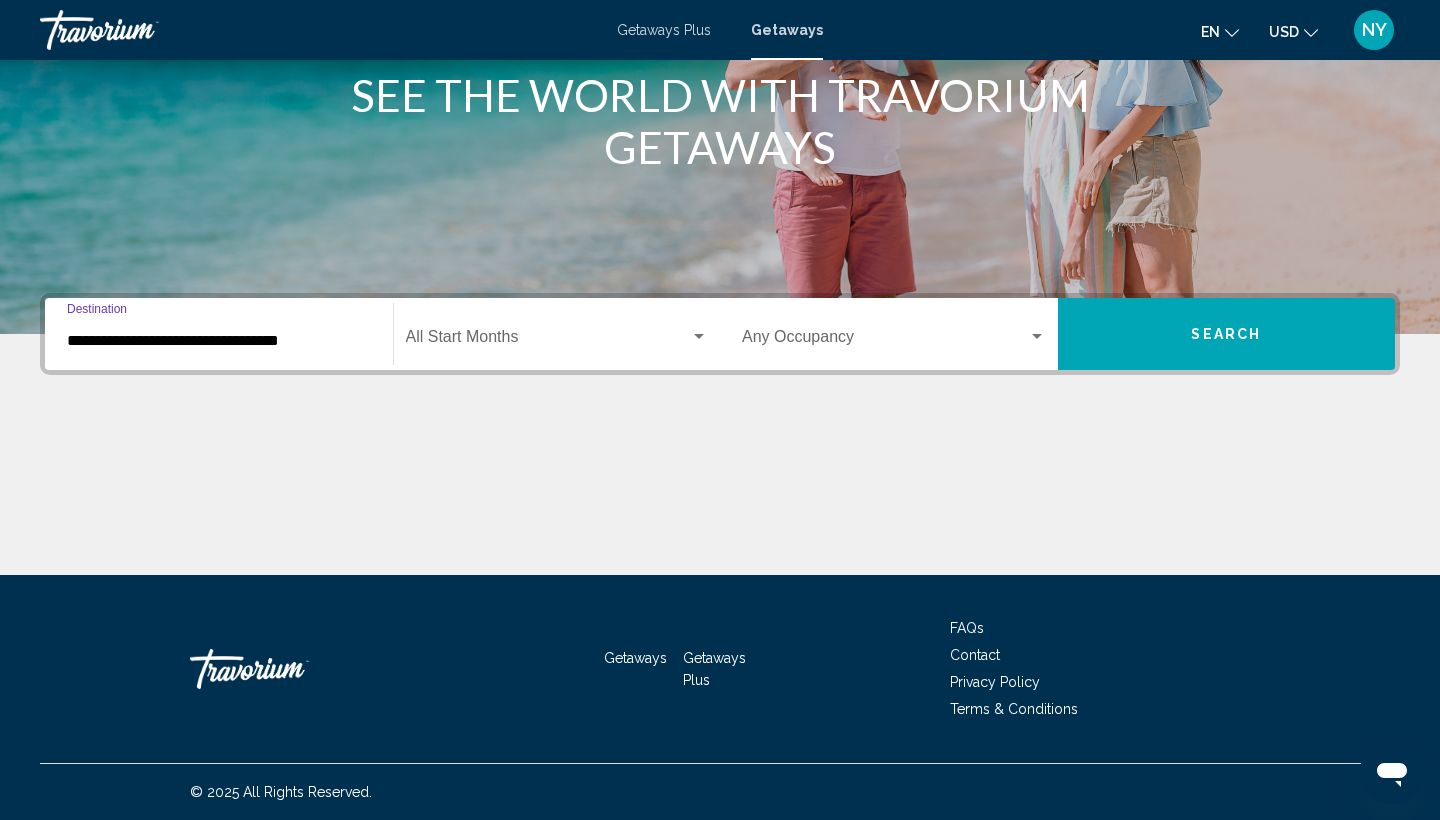 click on "**********" at bounding box center [219, 341] 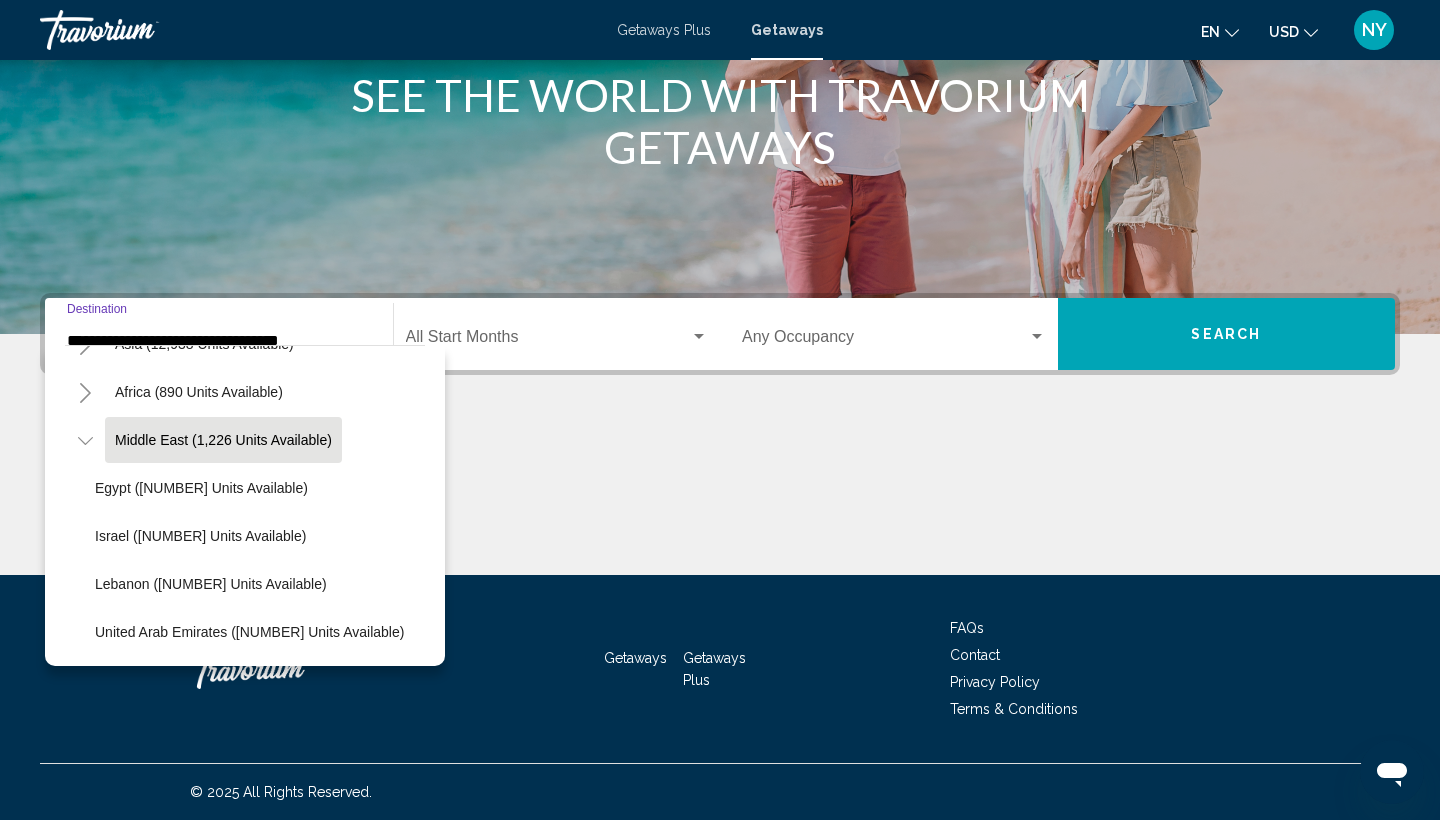 scroll, scrollTop: 516, scrollLeft: 0, axis: vertical 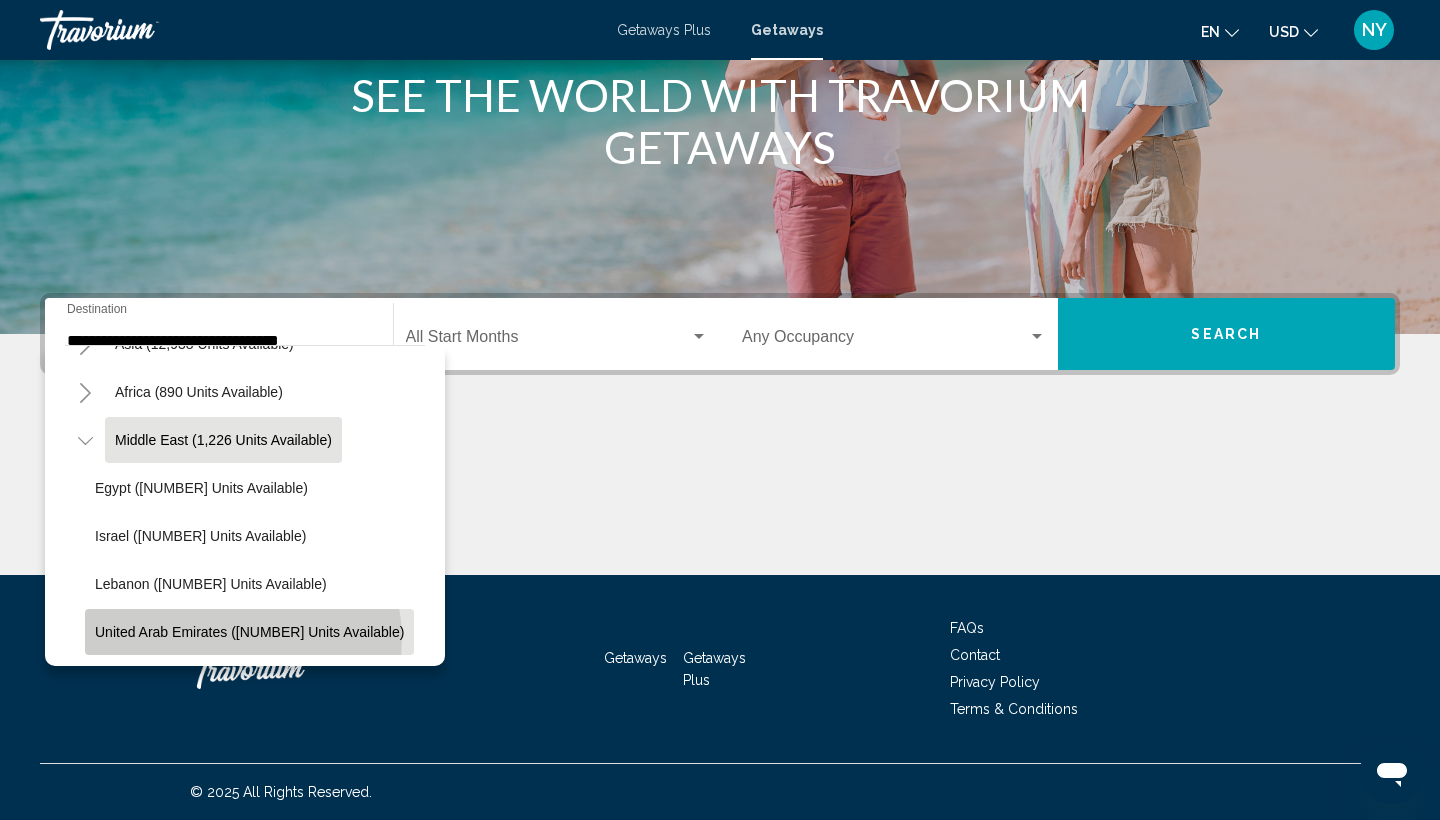 click on "United Arab Emirates ([NUMBER] units available)" at bounding box center (201, 488) 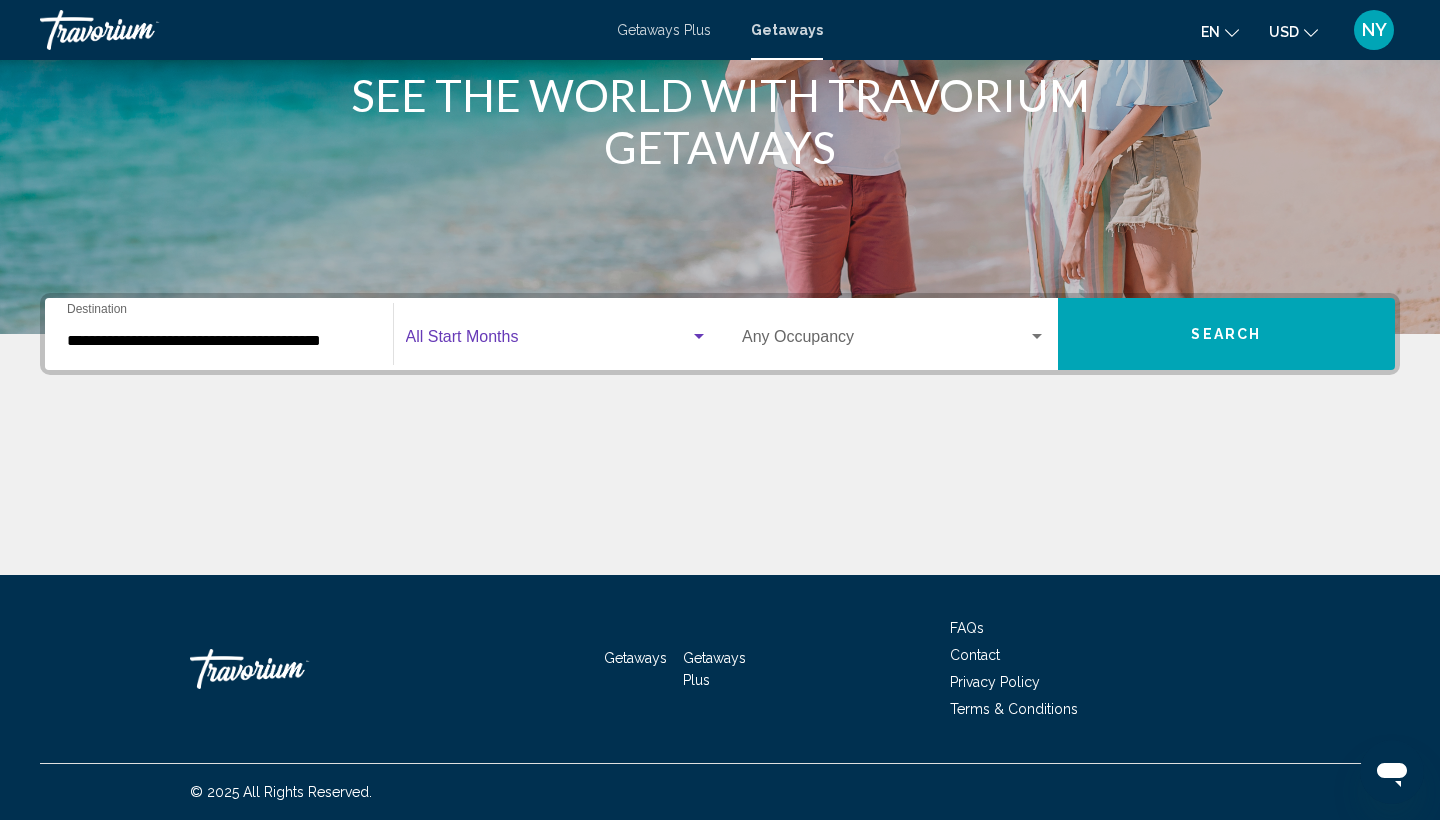 click at bounding box center (548, 341) 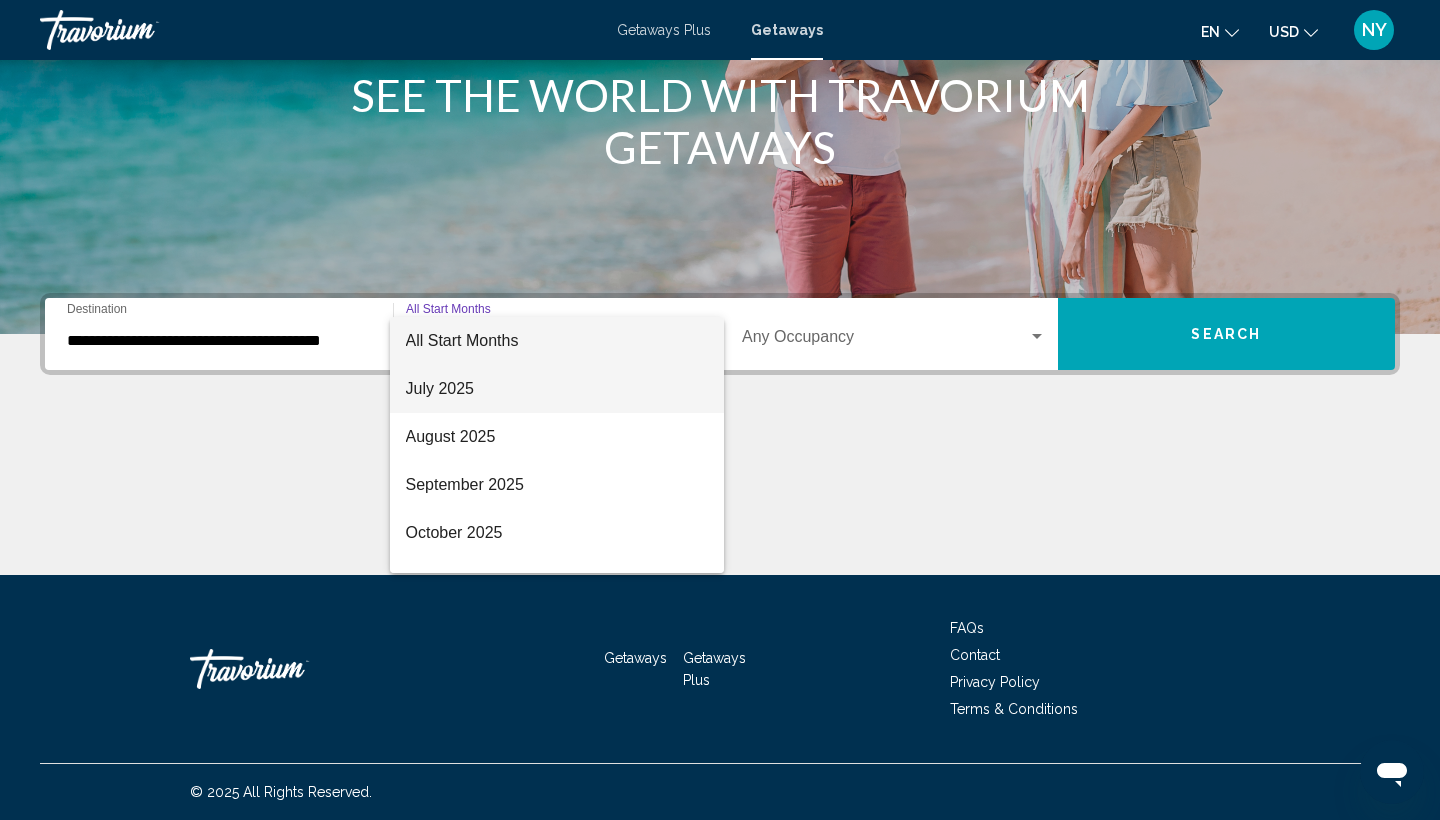 click on "July 2025" at bounding box center [557, 389] 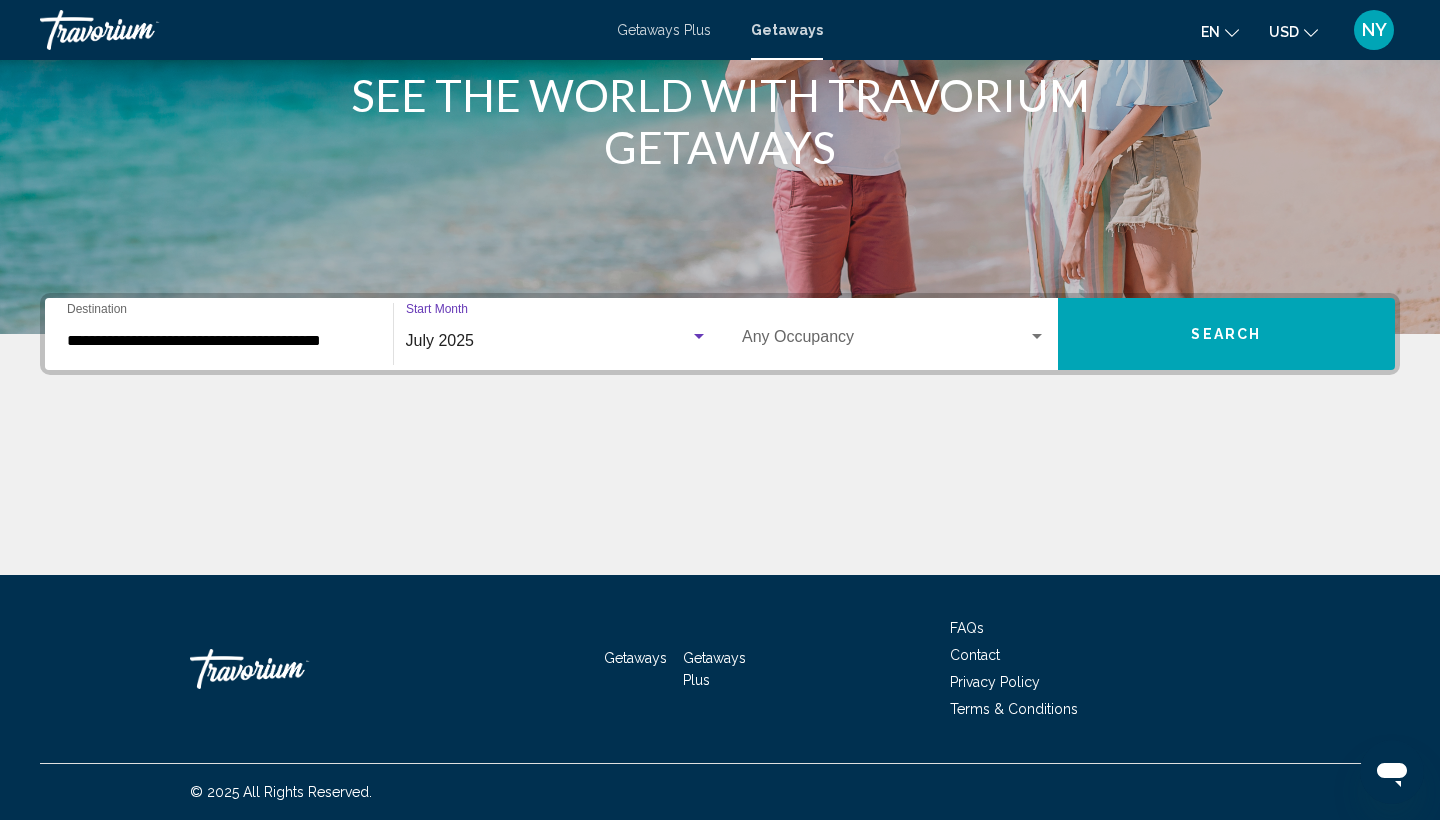 click at bounding box center (885, 341) 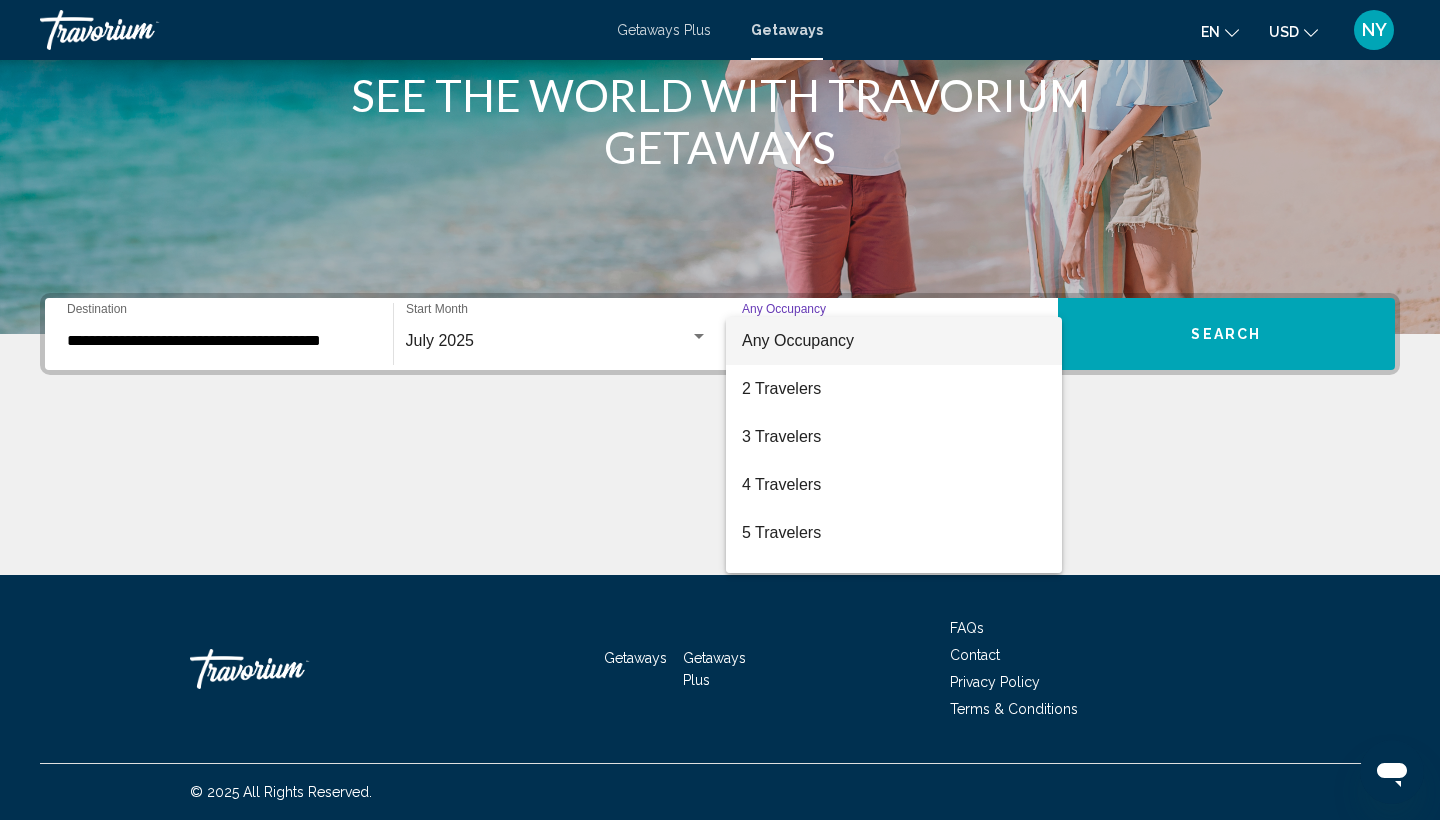 click at bounding box center [720, 410] 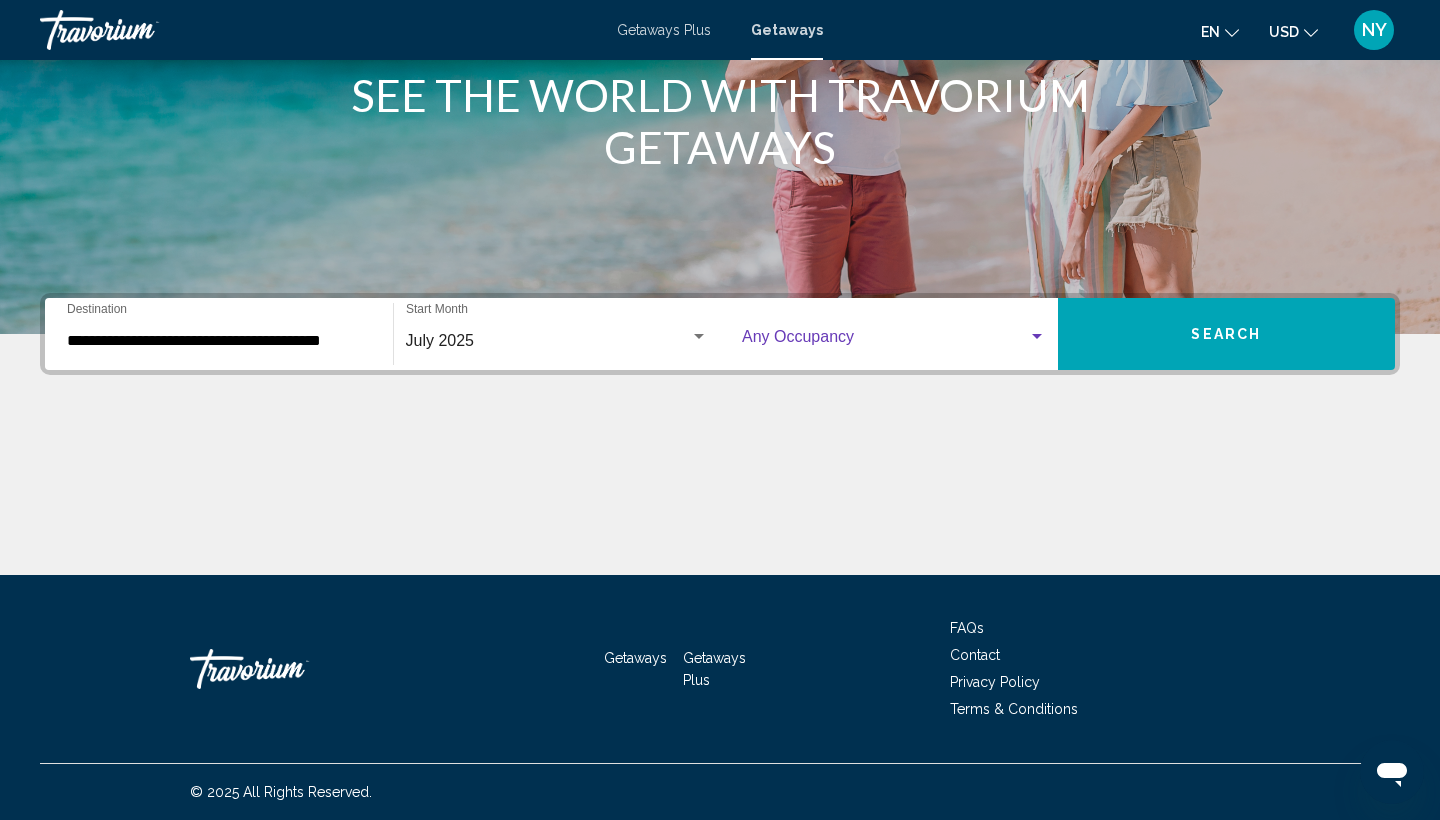 click at bounding box center (885, 341) 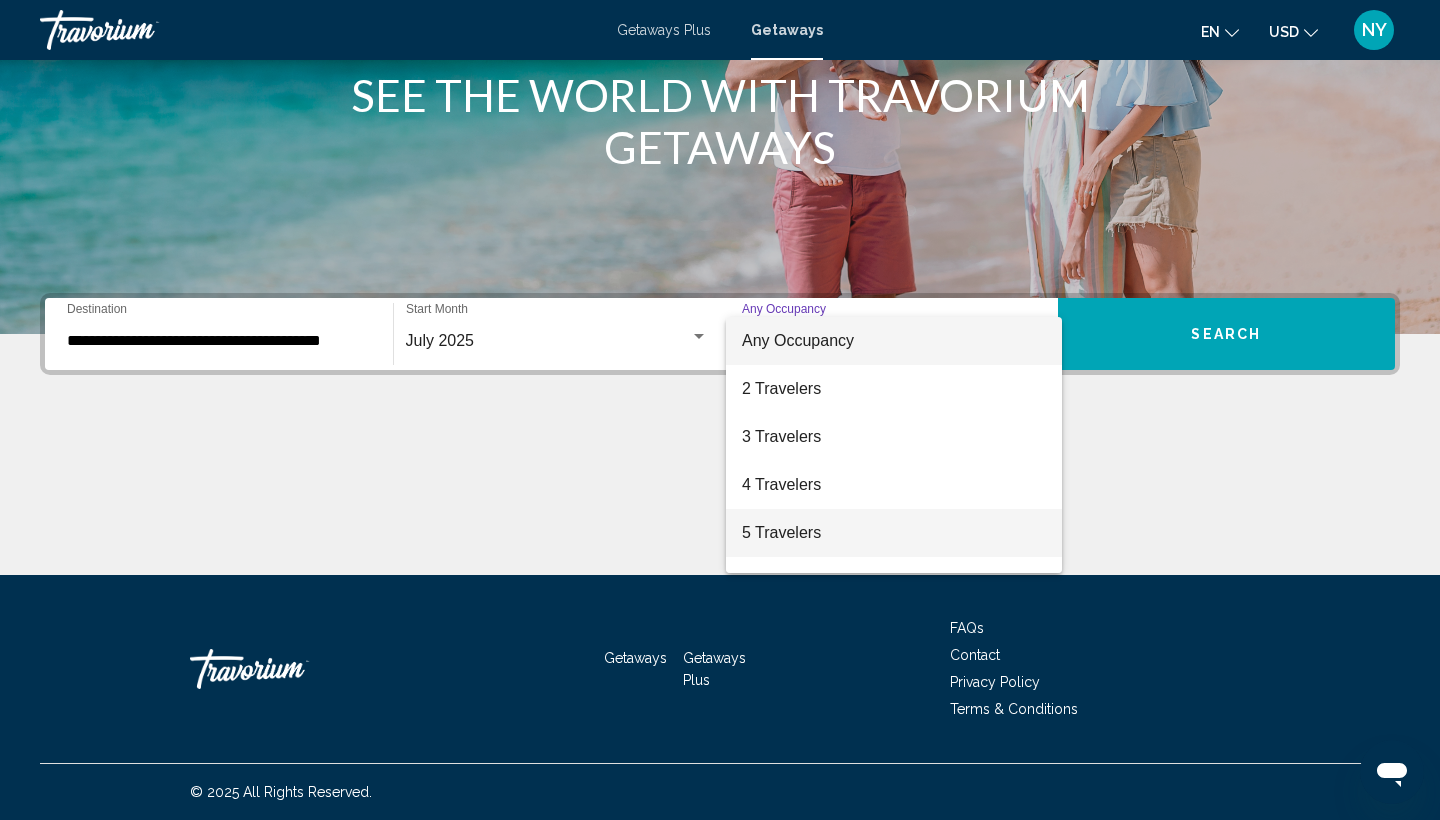 scroll, scrollTop: 125, scrollLeft: 0, axis: vertical 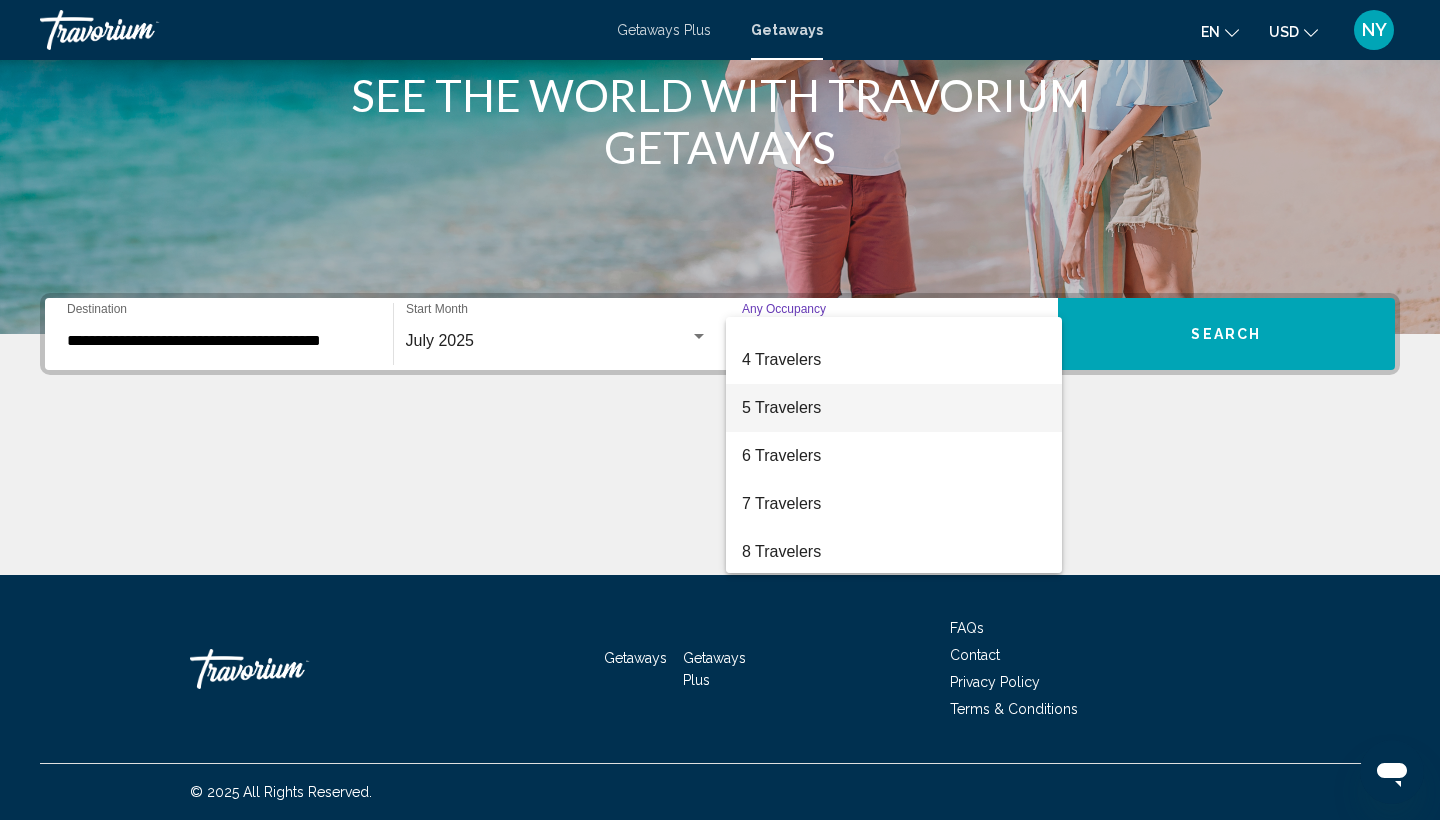 click on "5 Travelers" at bounding box center [894, 408] 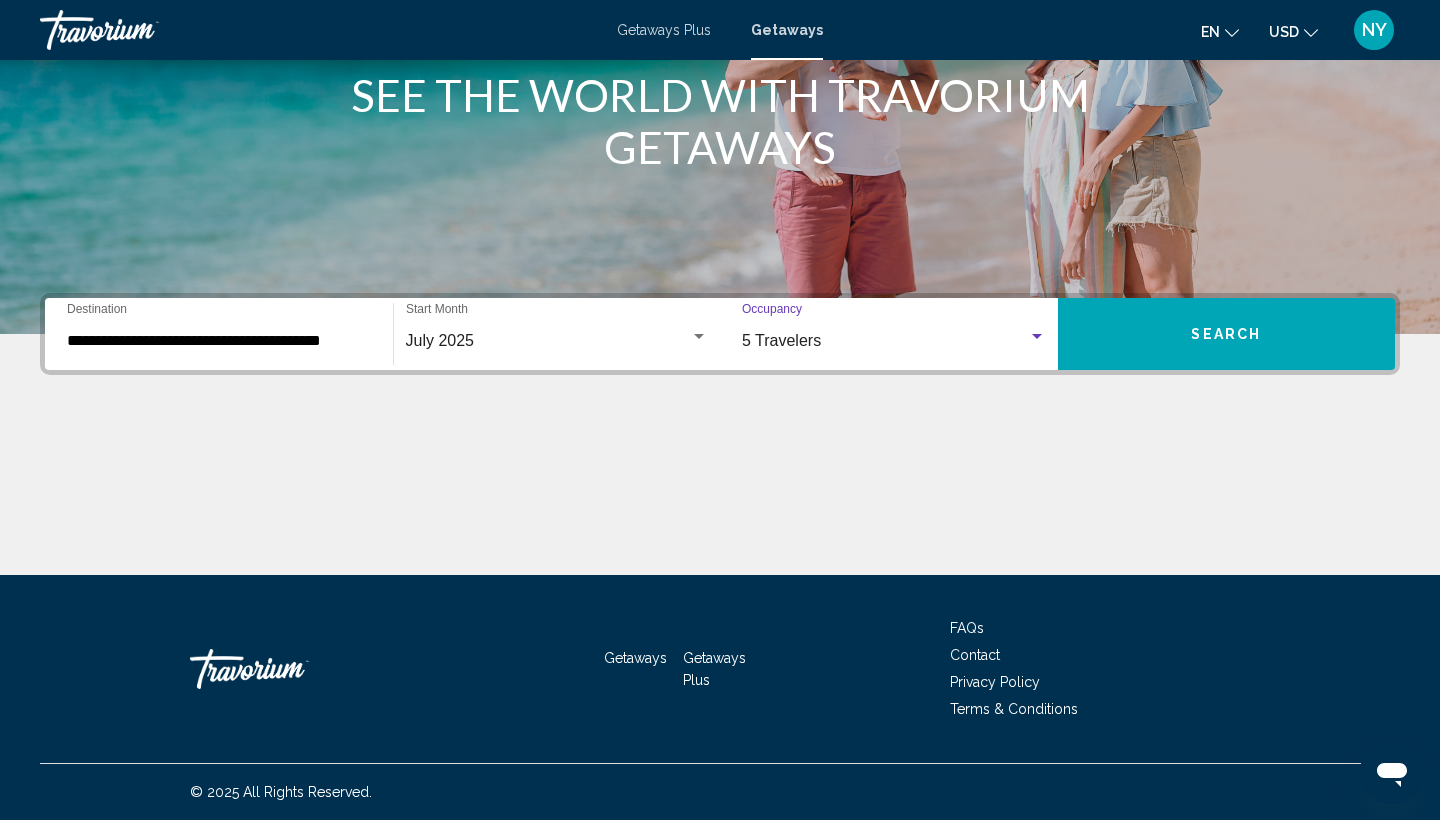 click on "Search" at bounding box center [1227, 334] 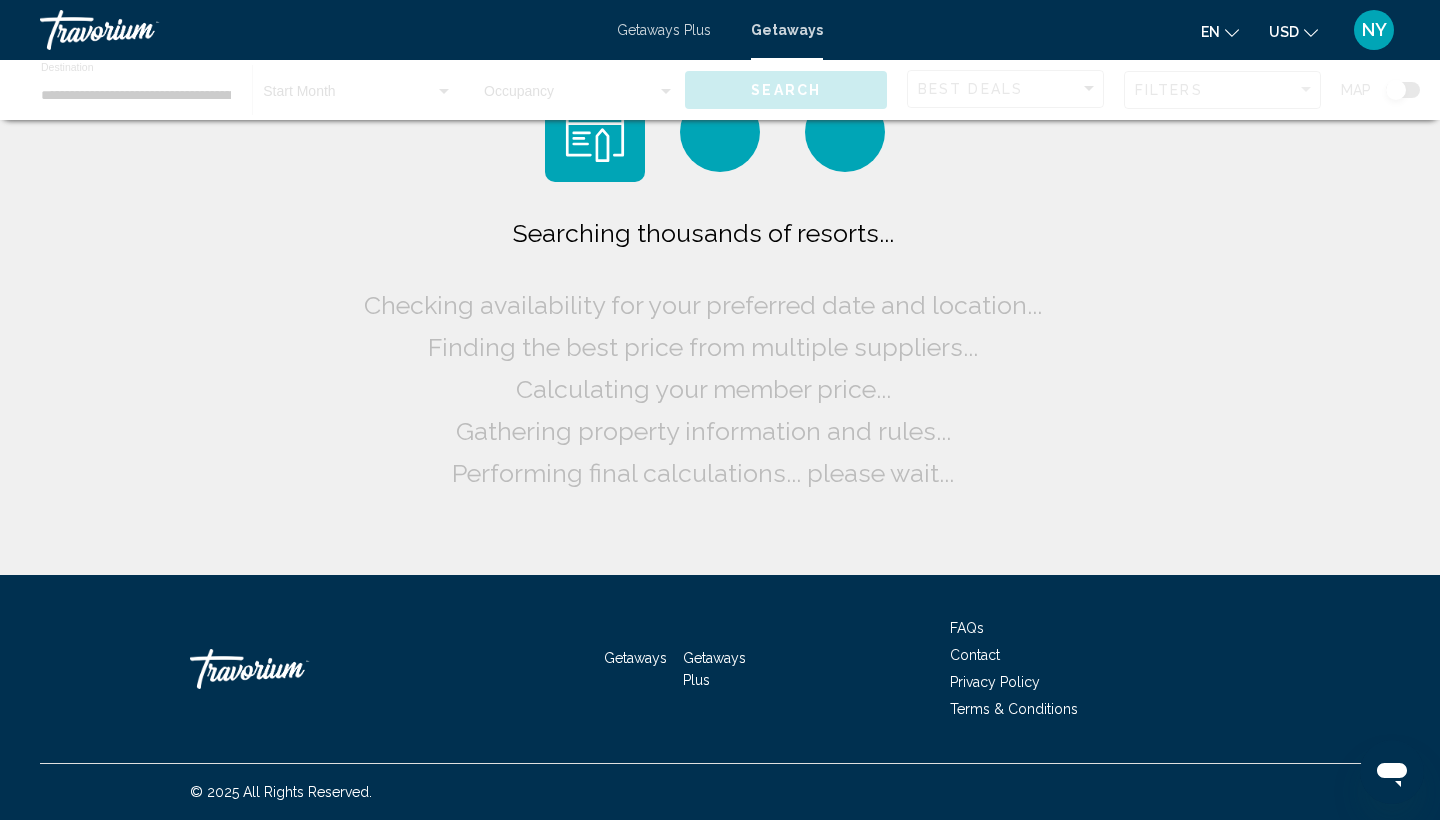 scroll, scrollTop: 0, scrollLeft: 0, axis: both 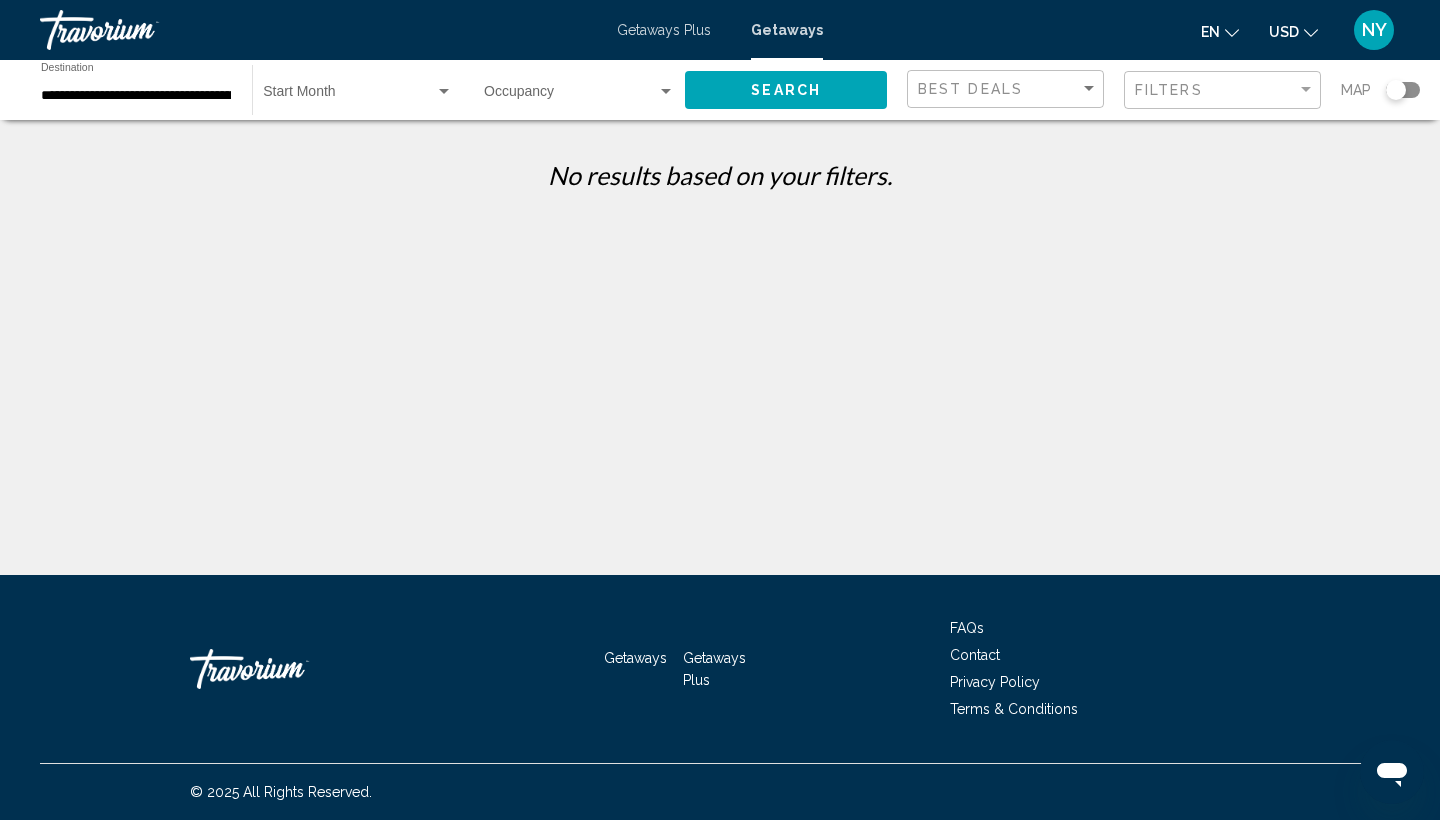 click at bounding box center [349, 96] 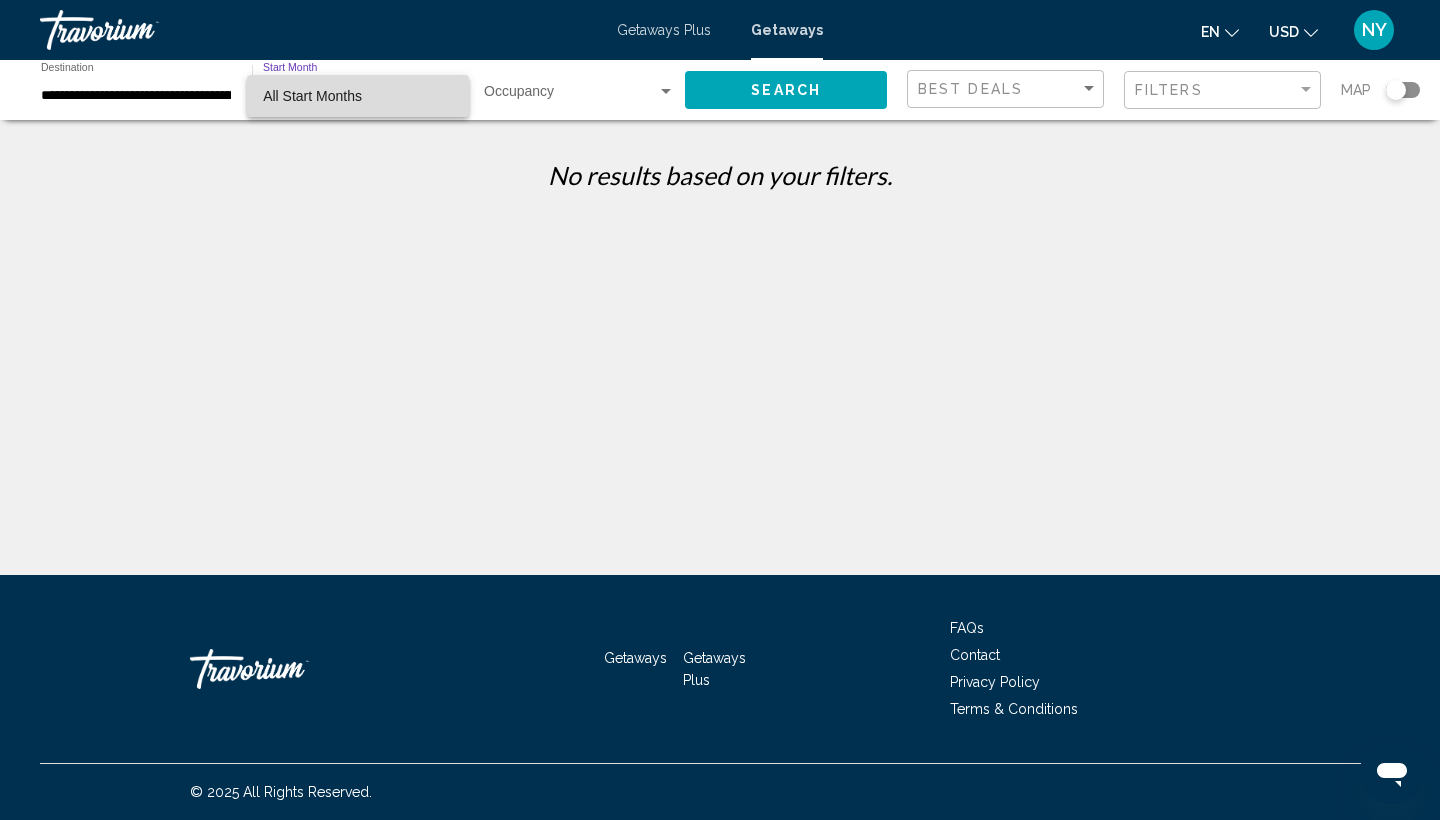 click on "All Start Months" at bounding box center [358, 96] 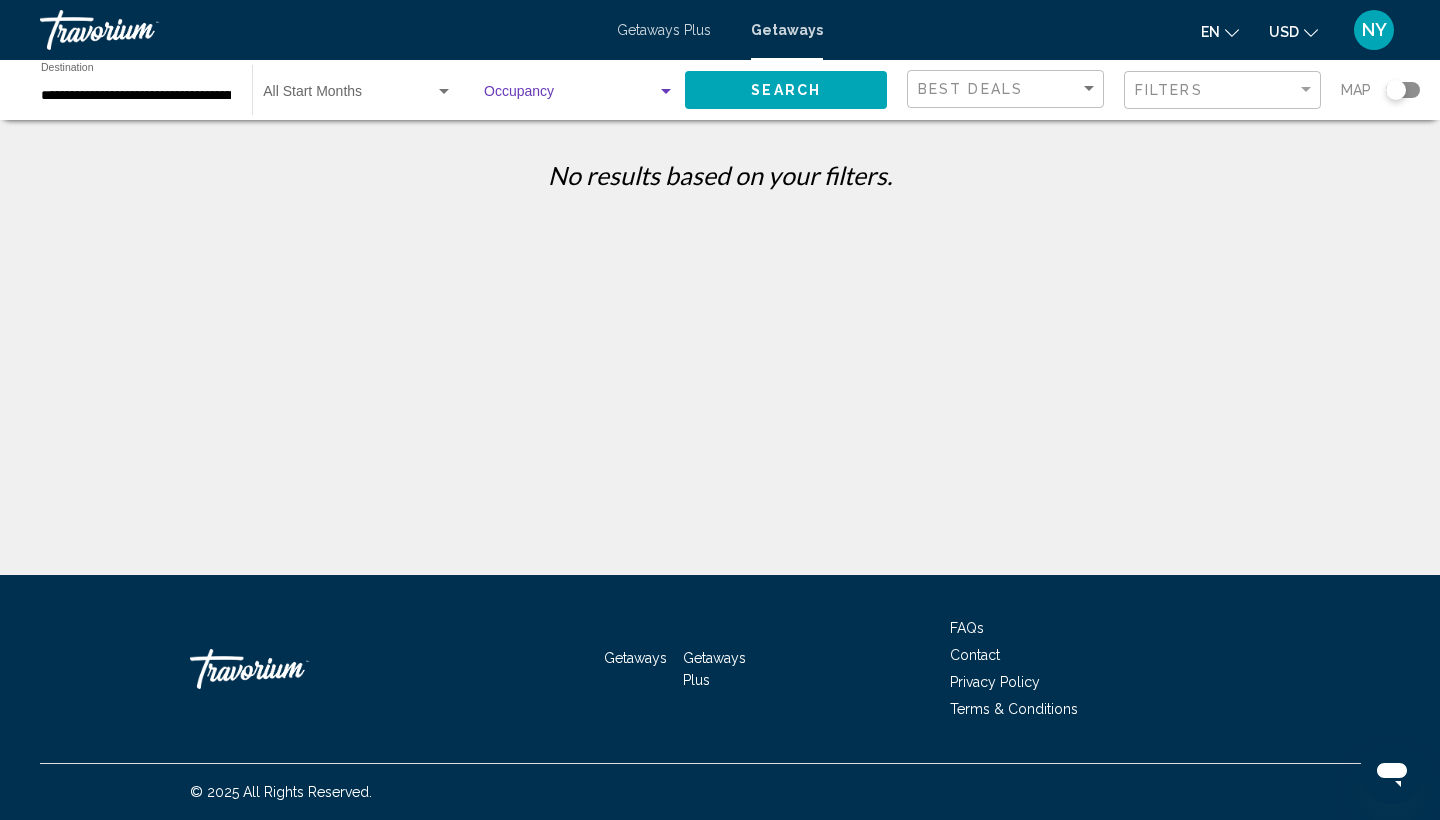 click at bounding box center [570, 96] 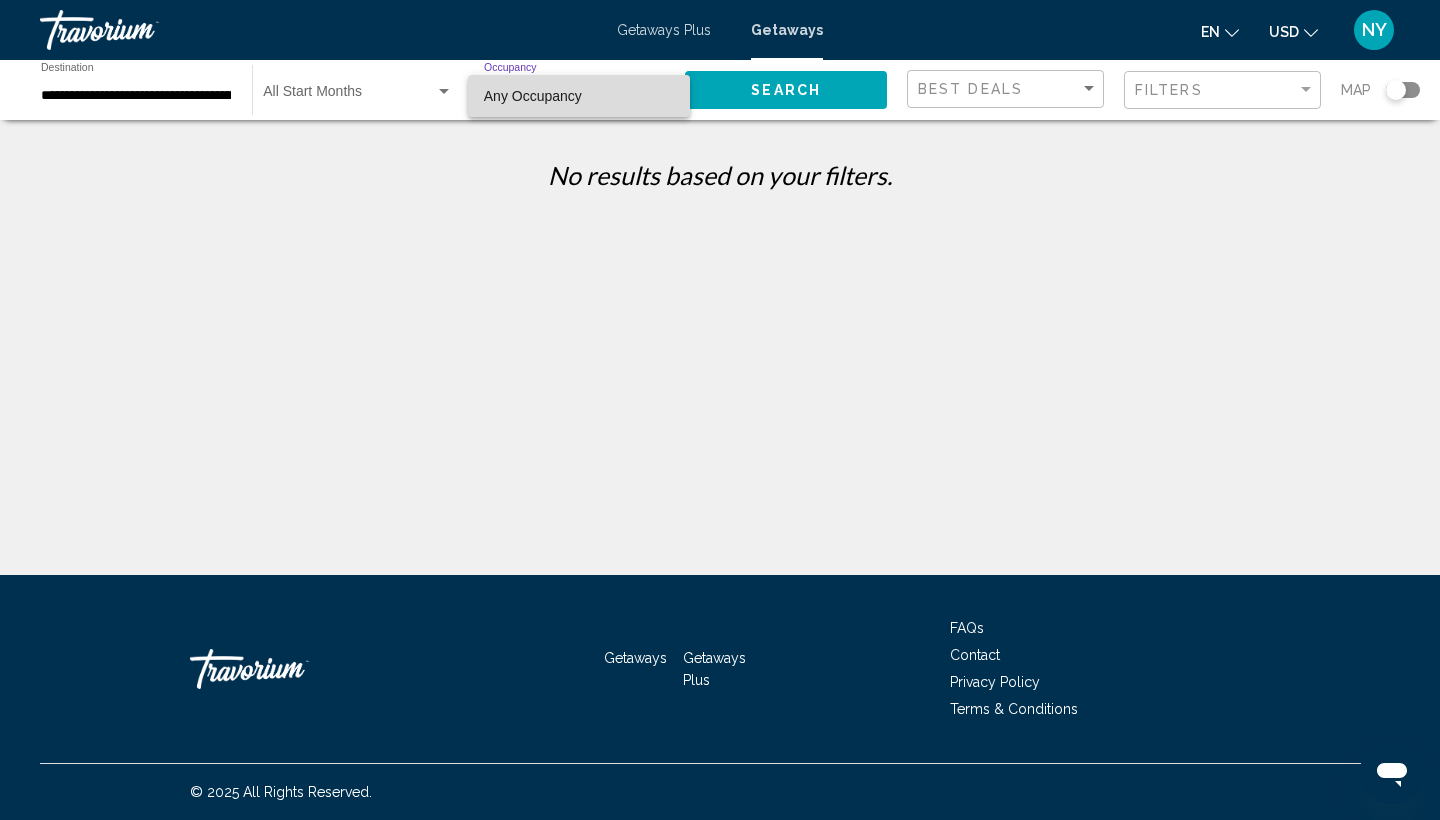 click on "Any Occupancy" at bounding box center (533, 96) 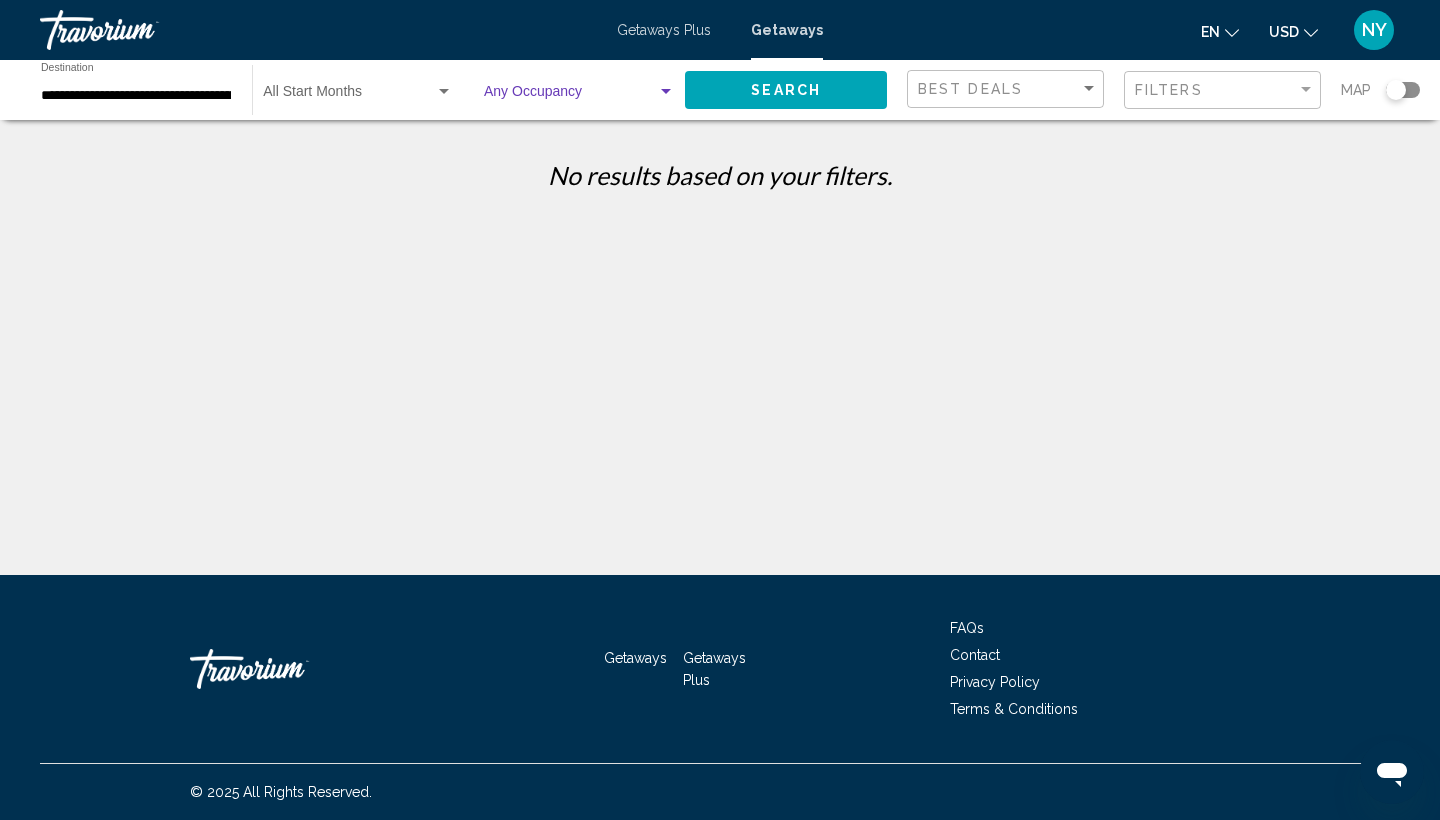 click on "Search" at bounding box center (786, 89) 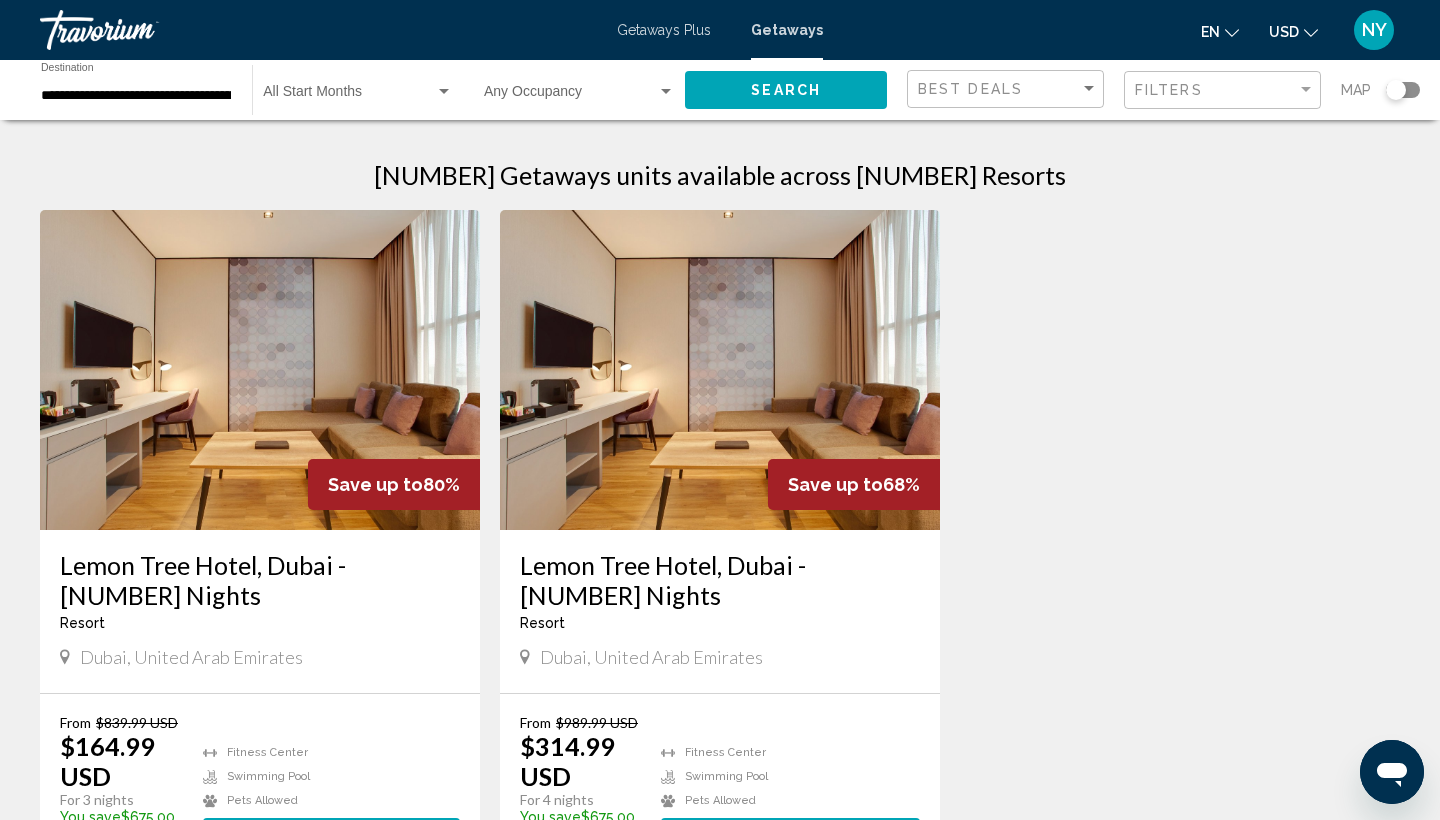 scroll, scrollTop: 0, scrollLeft: 0, axis: both 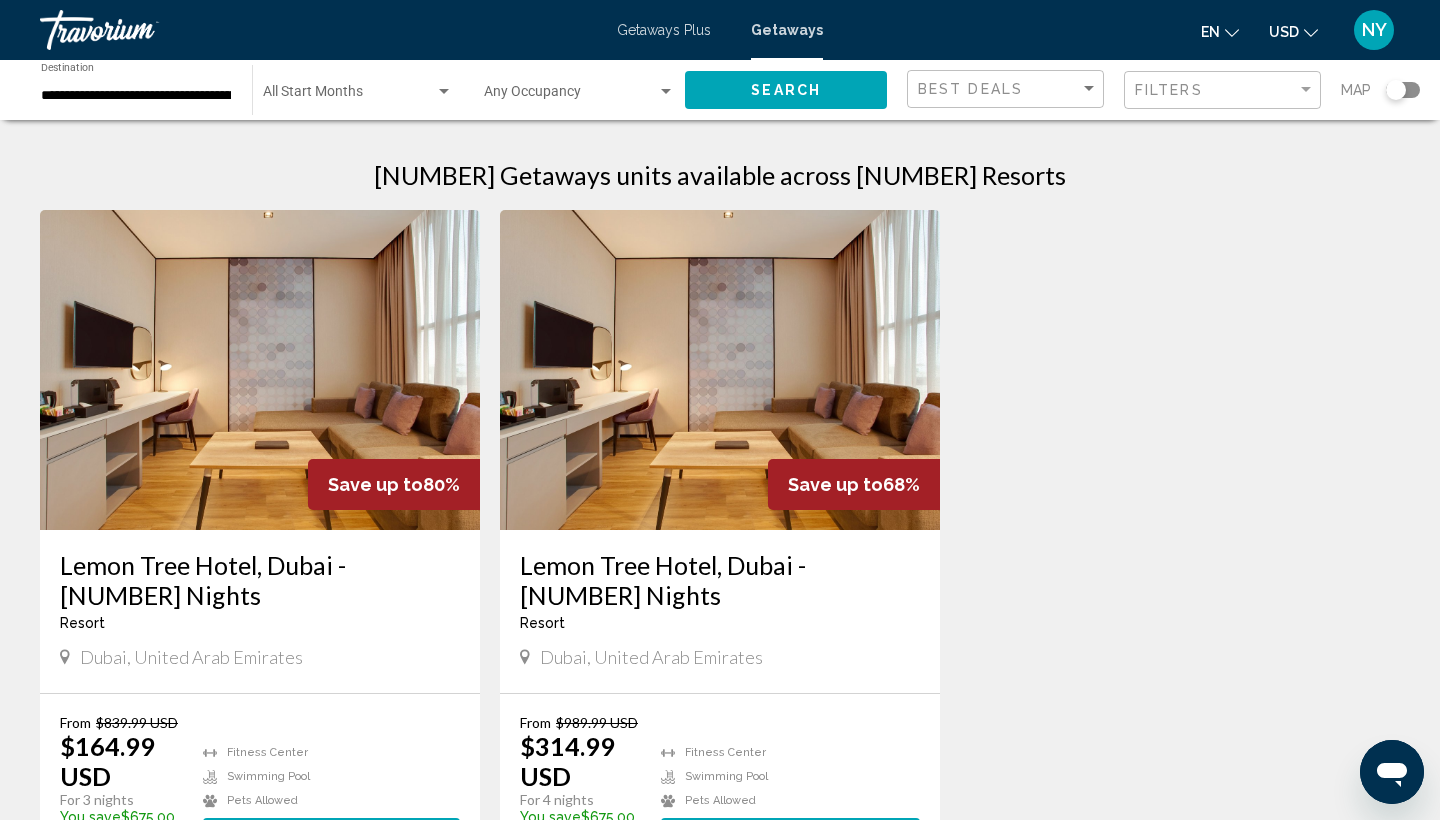 click on "**********" at bounding box center (136, 96) 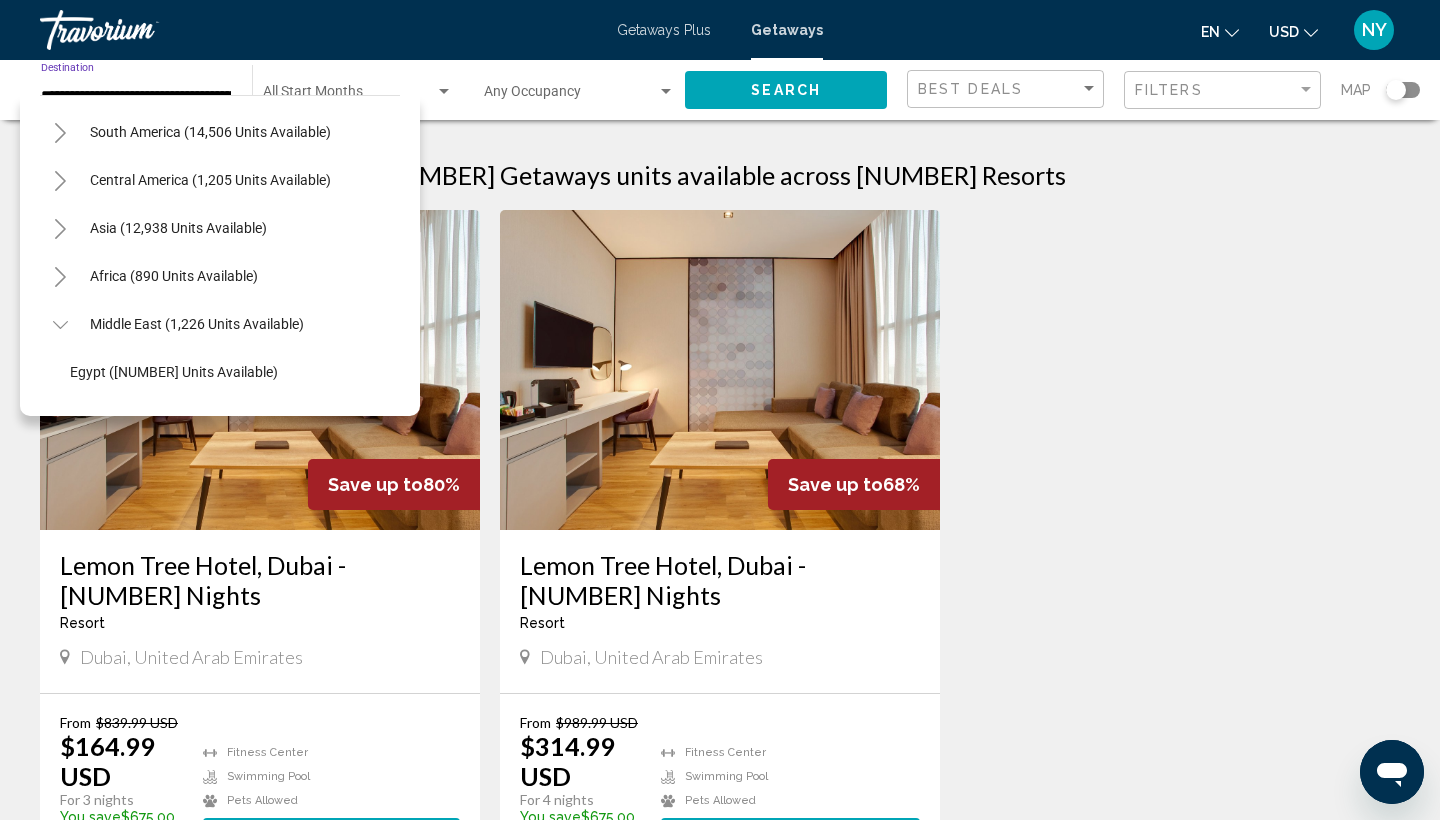 scroll, scrollTop: 471, scrollLeft: 0, axis: vertical 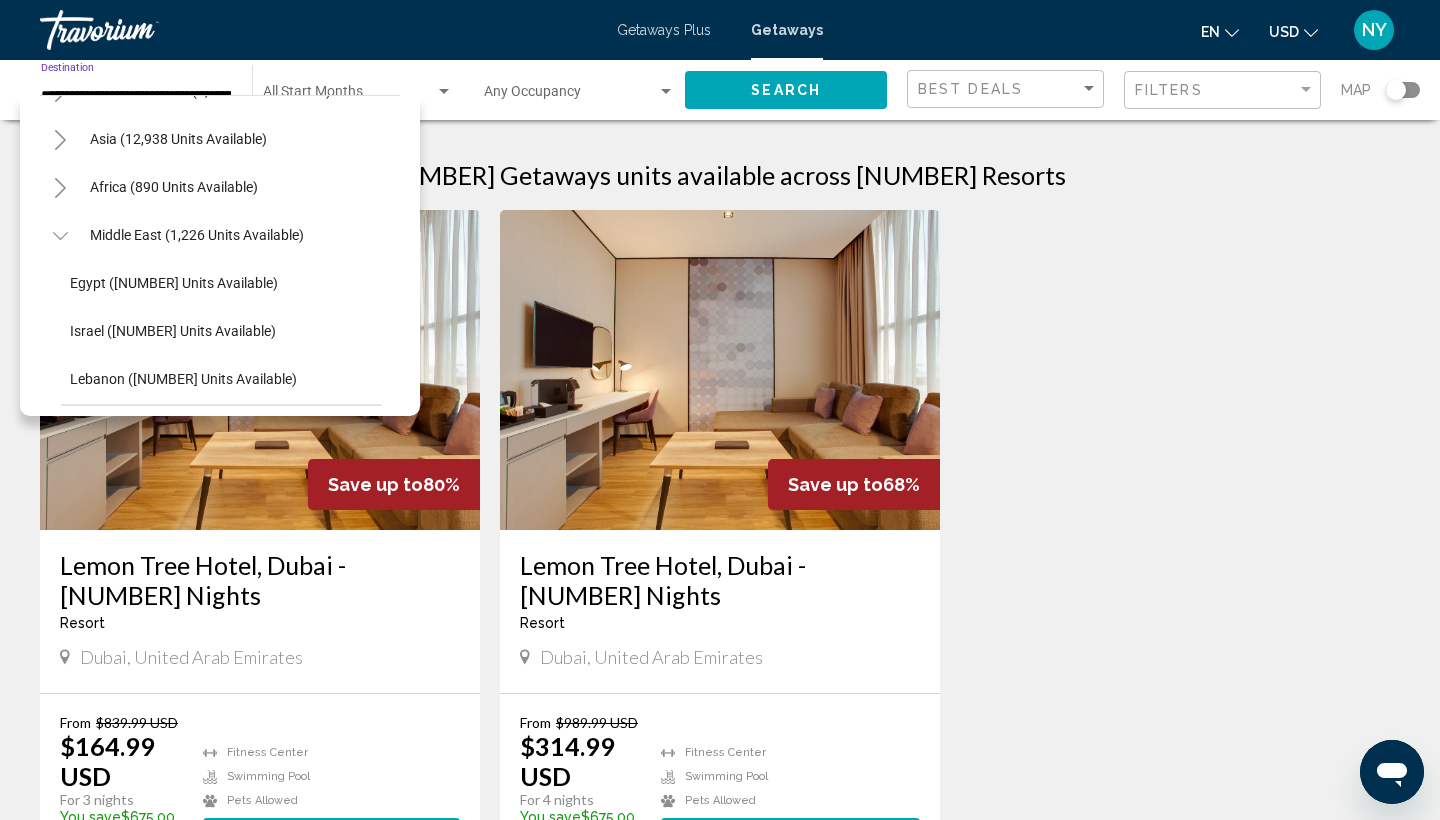 click on "Save up to  80%   Lemon Tree Hotel, Dubai - [NUMBER] Nights  Resort  -  This is an adults only resort
Dubai, United Arab Emirates From $[NUMBER] USD $[NUMBER] USD For [NUMBER] nights You save  $[NUMBER] USD   temp
Fitness Center
Swimming Pool
Pets Allowed View Resort    ( [NUMBER] units )  Save up to  68%   Lemon Tree Hotel, Dubai - [NUMBER] Nights  Resort  -  This is an adults only resort
Dubai, United Arab Emirates From $[NUMBER] USD $[NUMBER] USD For [NUMBER] nights You save  $[NUMBER] USD   temp
Fitness Center
Swimming Pool
Pets Allowed View Resort    ( [NUMBER] units )  No results based on your filters." at bounding box center (720, 562) 